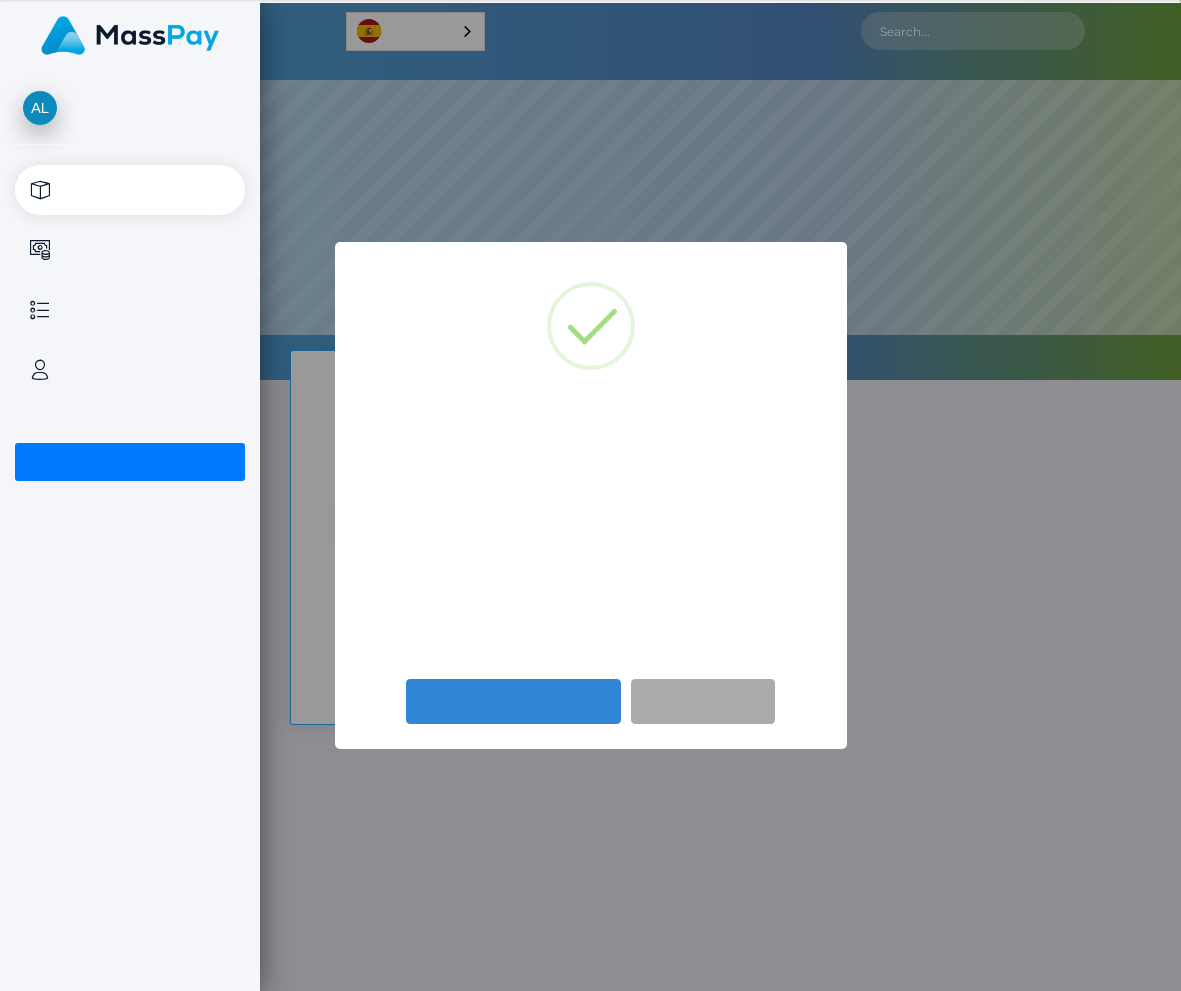 scroll, scrollTop: 0, scrollLeft: 0, axis: both 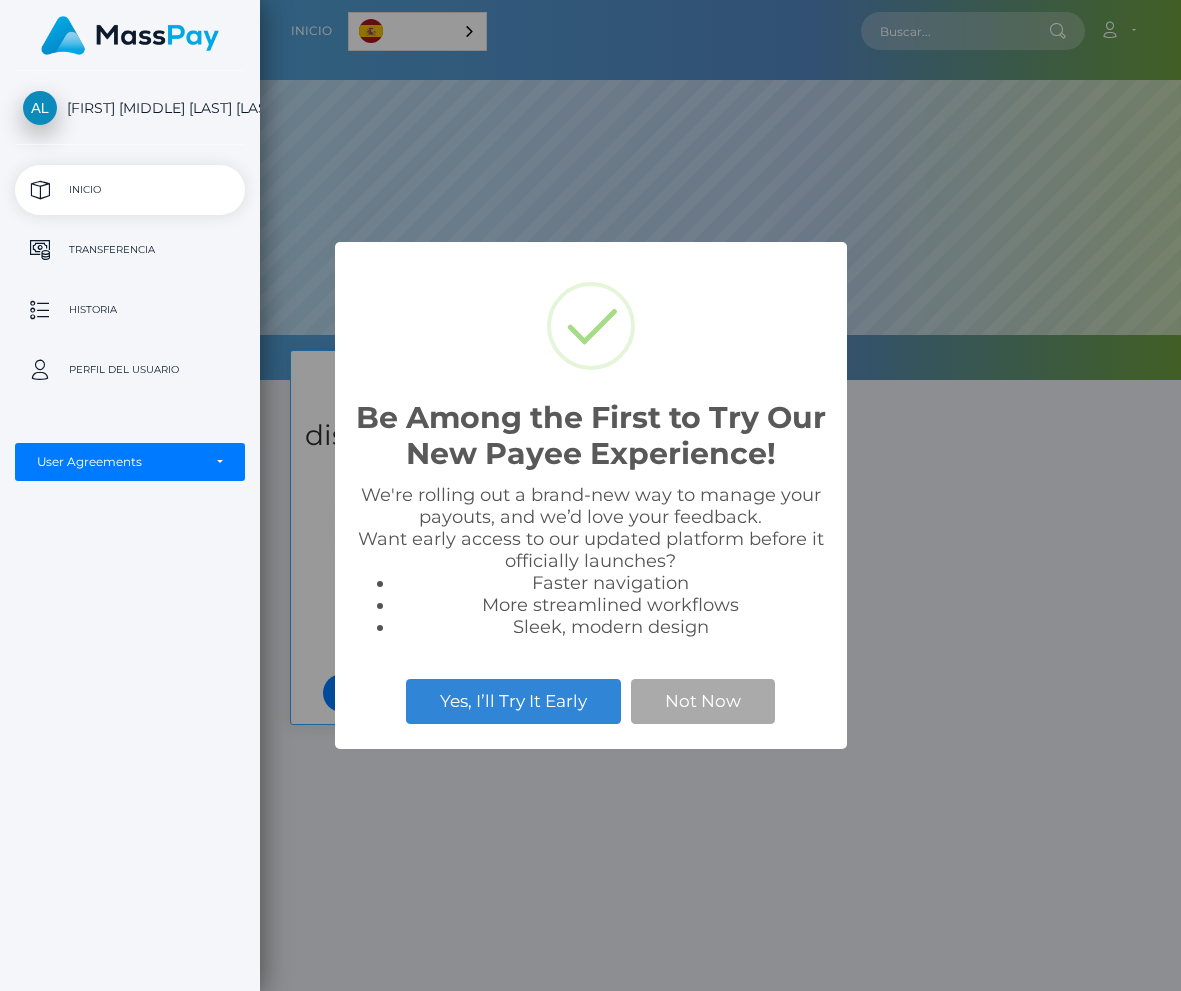 click on "Be Among the First to Try Our New Payee Experience! × We're rolling out a brand-new way to manage your payouts, and we’d love your feedback. Want early access to our updated platform before it officially launches? Faster navigation More streamlined workflows Sleek, modern design Yes, I’ll Try It Early Not Now" at bounding box center (590, 495) 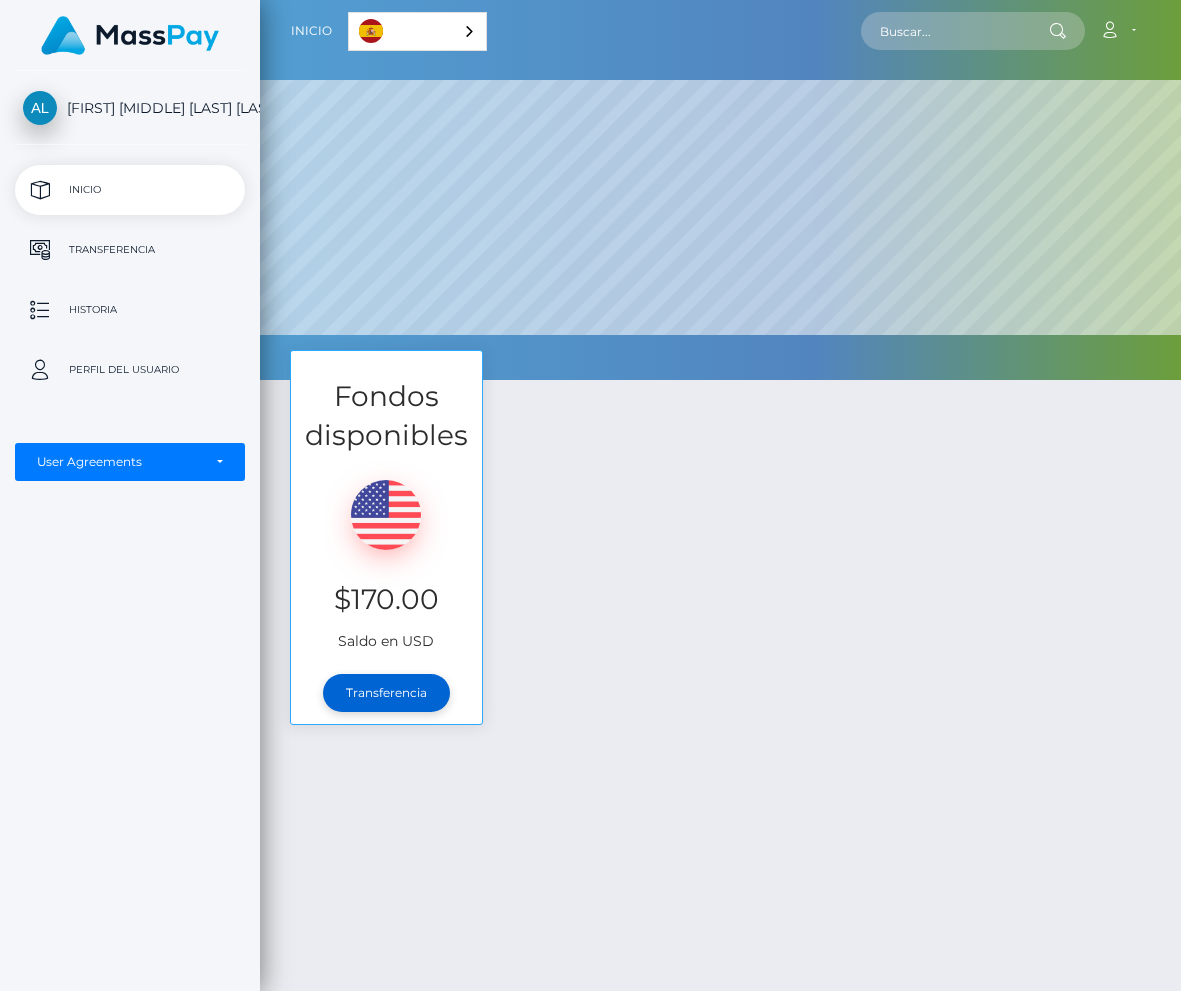 click on "Transferencia" at bounding box center [386, 693] 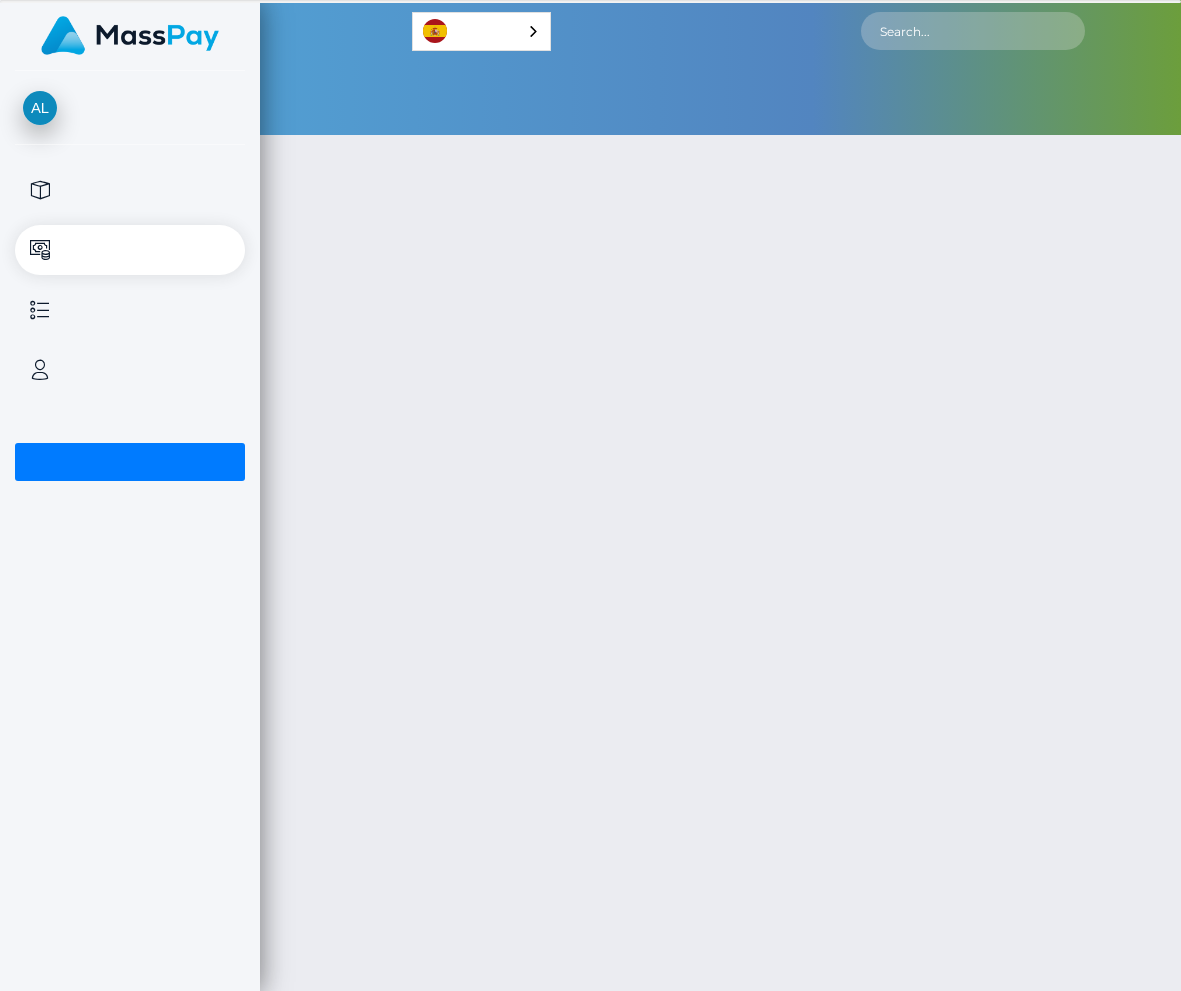 scroll, scrollTop: 0, scrollLeft: 0, axis: both 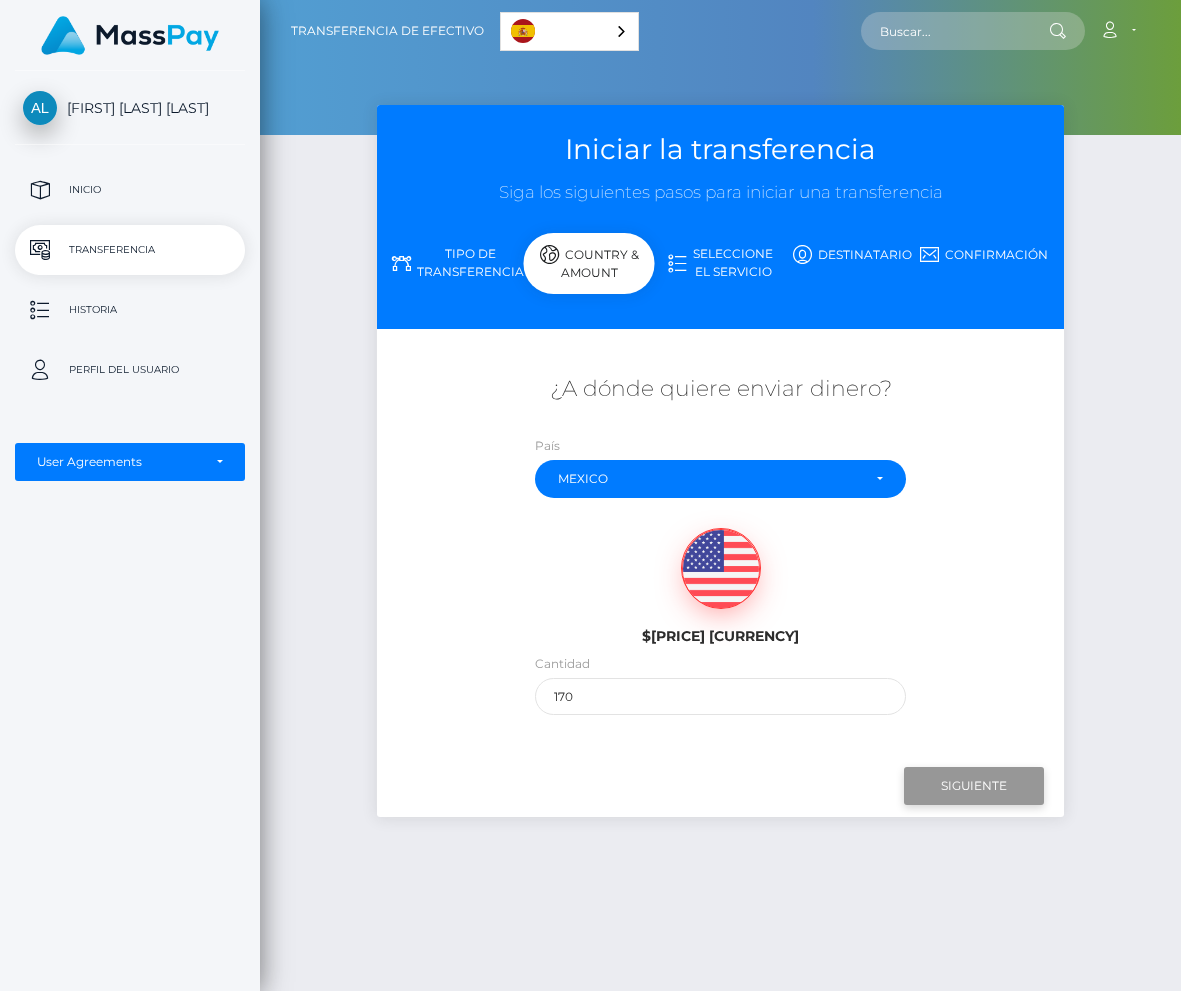 click on "Next" at bounding box center [974, 786] 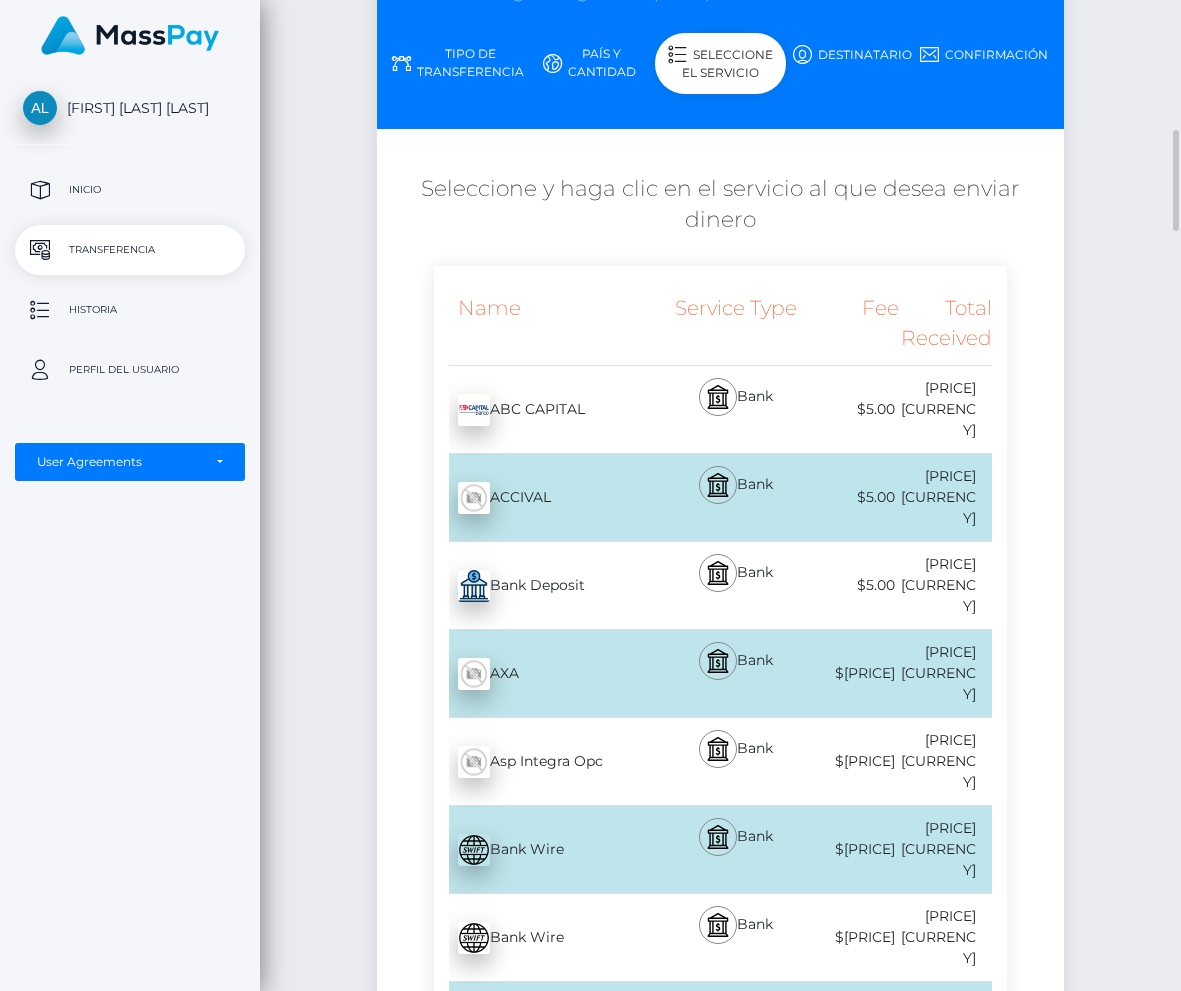 scroll, scrollTop: 300, scrollLeft: 0, axis: vertical 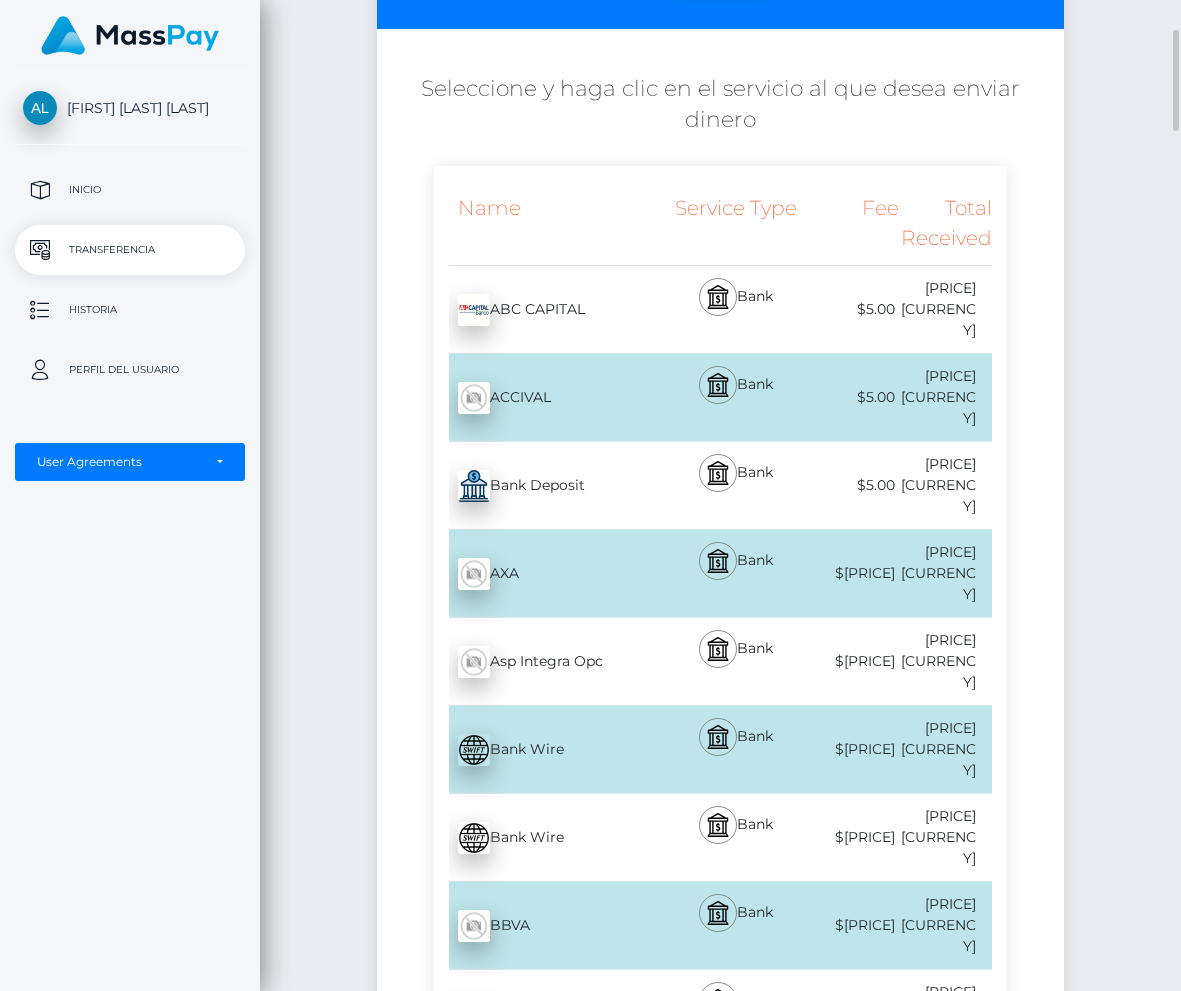 click on "Iniciar la transferencia
Siga los siguientes pasos para iniciar una transferencia
Tipo de transferencia
País y cantidad" at bounding box center (720, 5779) 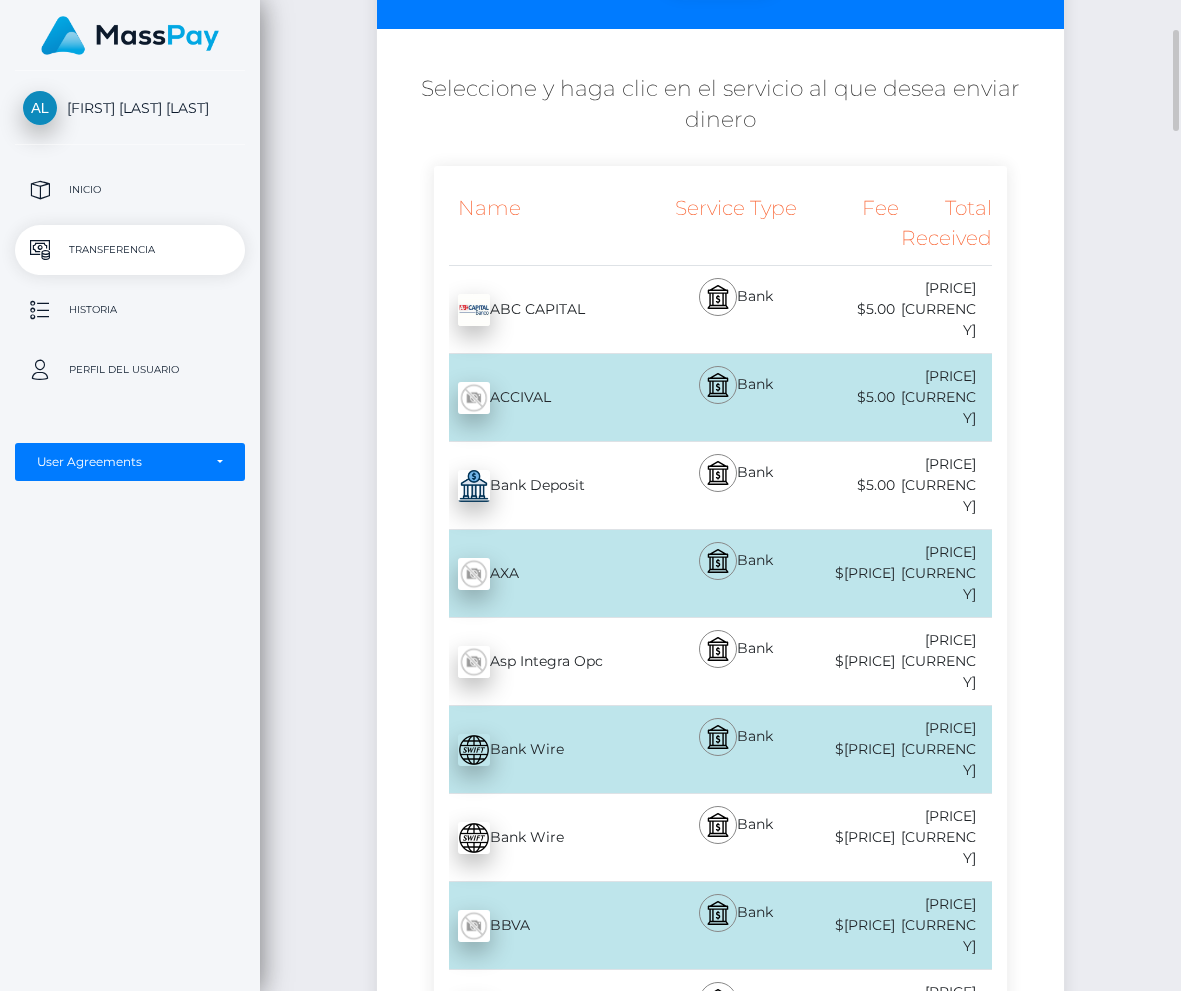 scroll, scrollTop: 200, scrollLeft: 0, axis: vertical 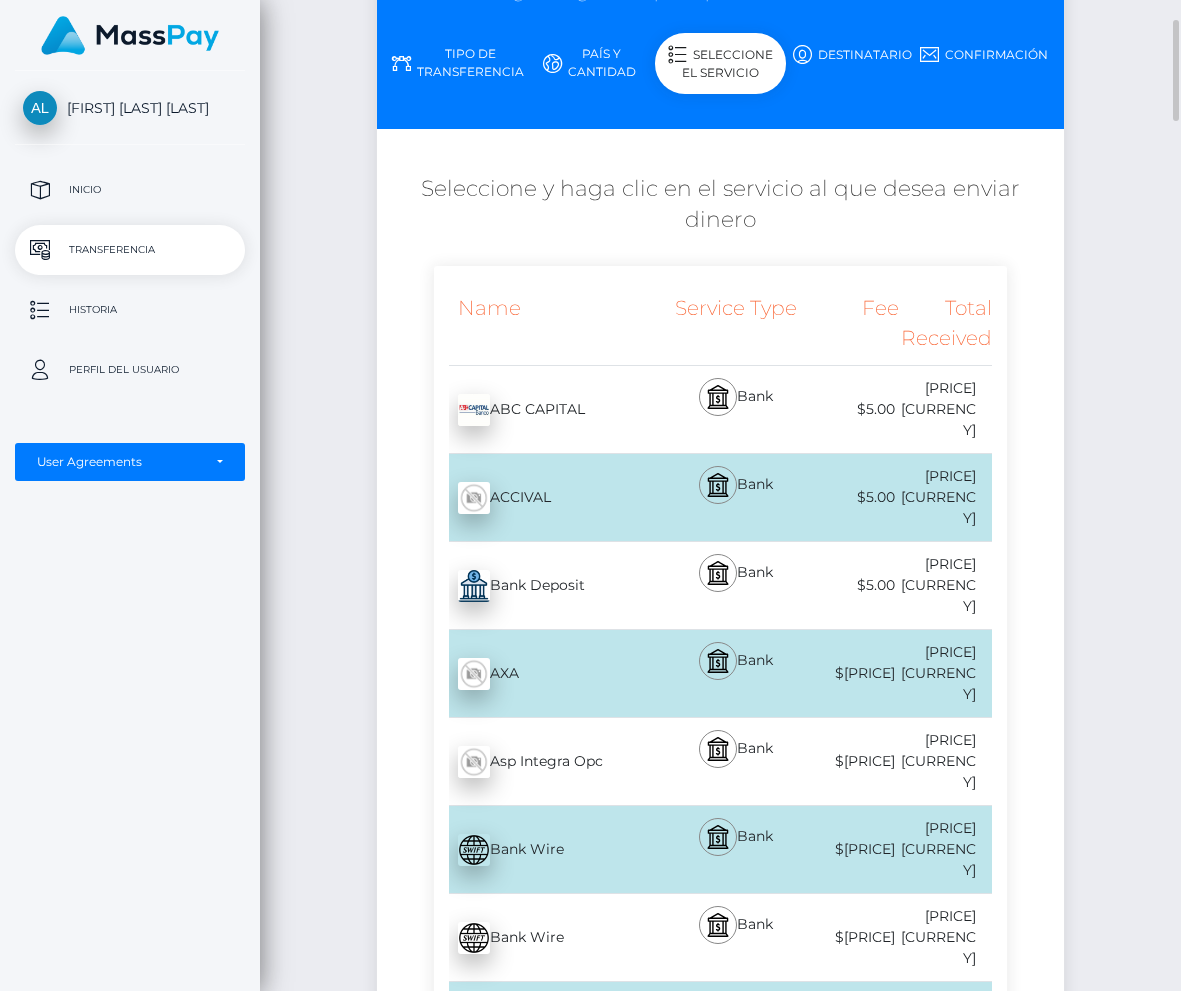 click on "Iniciar la transferencia
Siga los siguientes pasos para iniciar una transferencia
Tipo de transferencia
País y cantidad" at bounding box center (720, 5879) 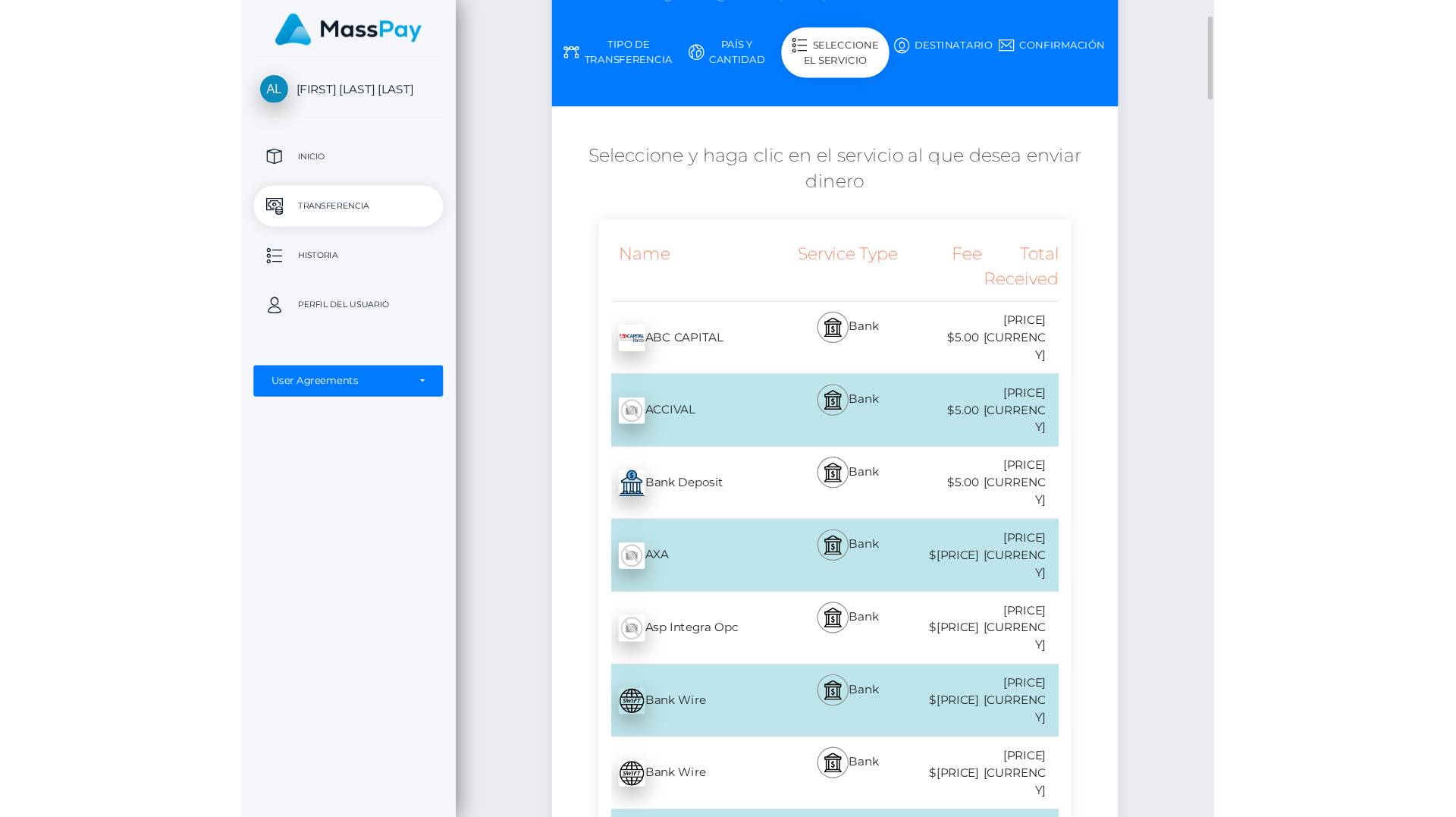 scroll, scrollTop: 228, scrollLeft: 0, axis: vertical 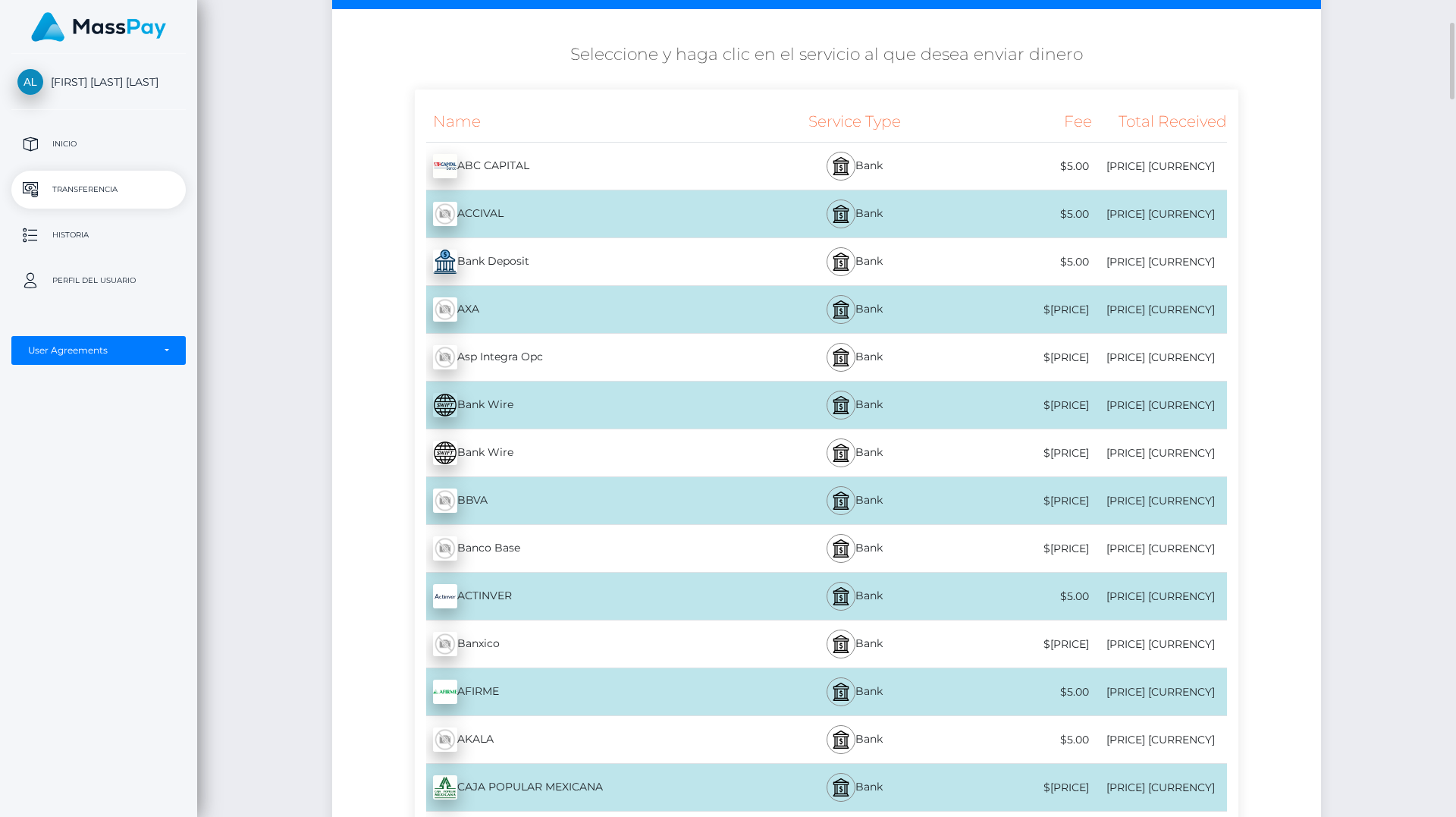 click on "Name
Service Type
Fee
Total Received
ABC CAPITAL  - MXN  ACCIVAL  - MXN  - MXN" at bounding box center (826, 3225) 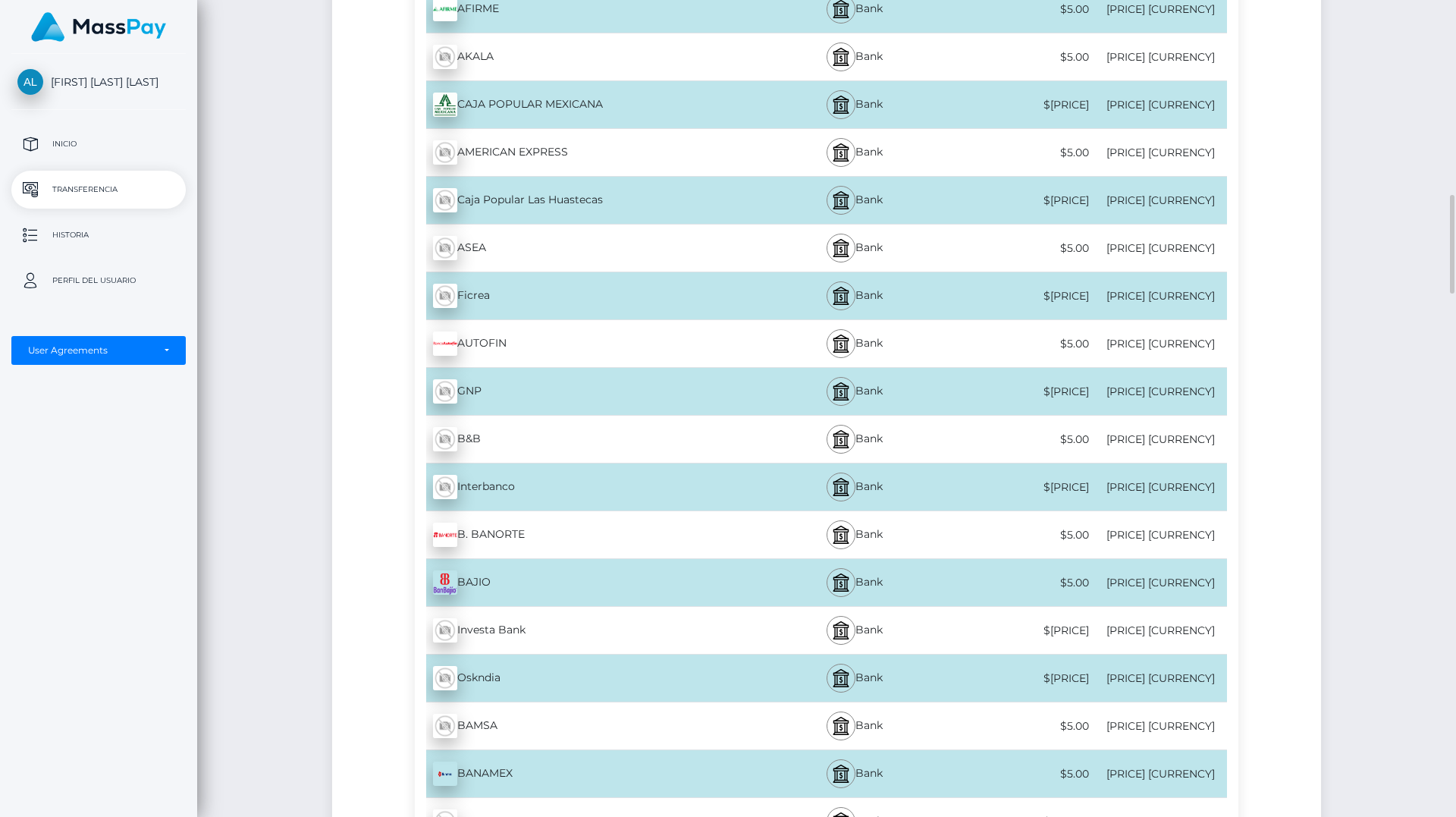 scroll, scrollTop: 986, scrollLeft: 0, axis: vertical 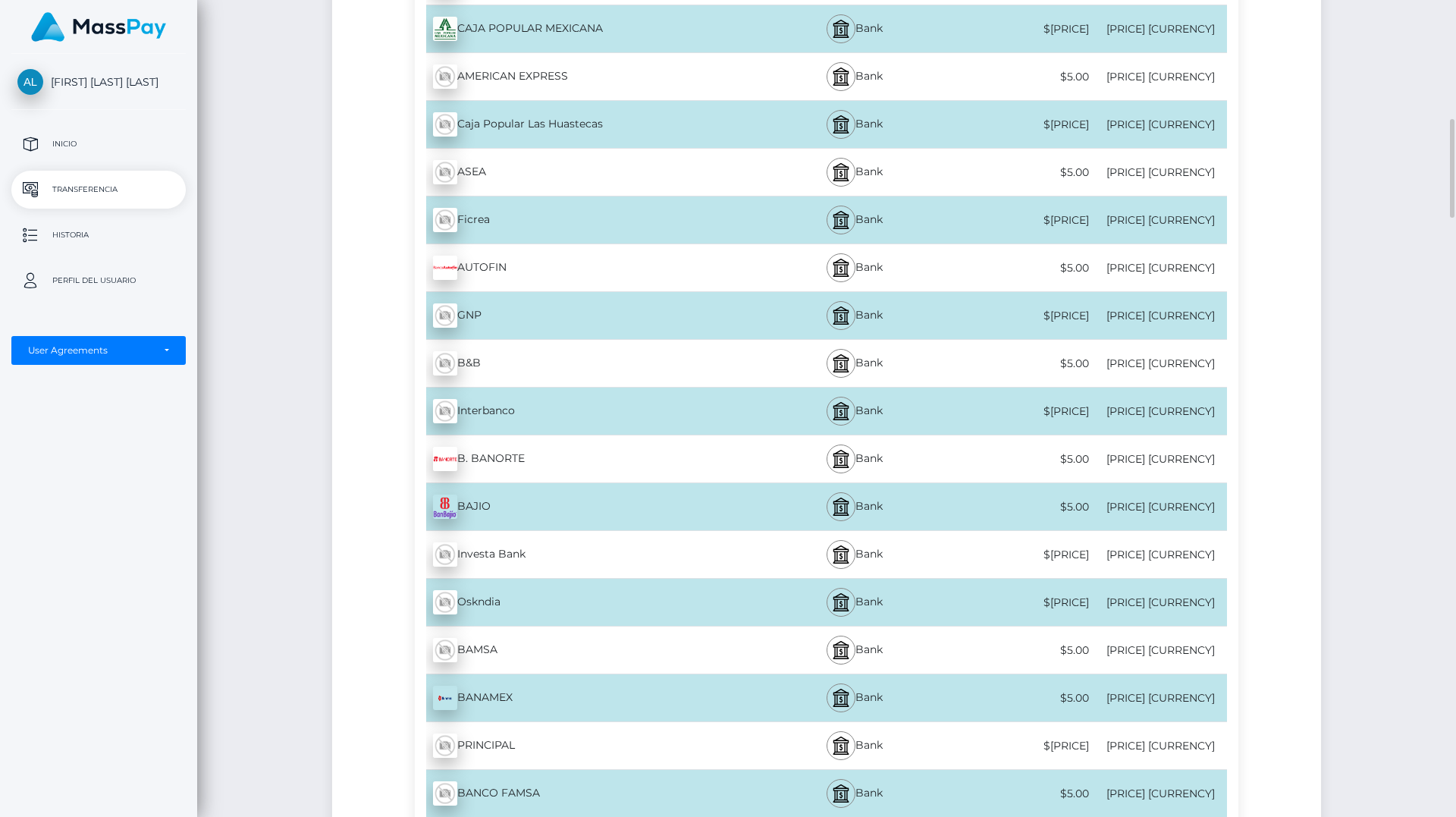 click on "Name
Service Type
Fee
Total Received
ABC CAPITAL  - MXN  ACCIVAL  - MXN  - MXN" at bounding box center (826, 2466) 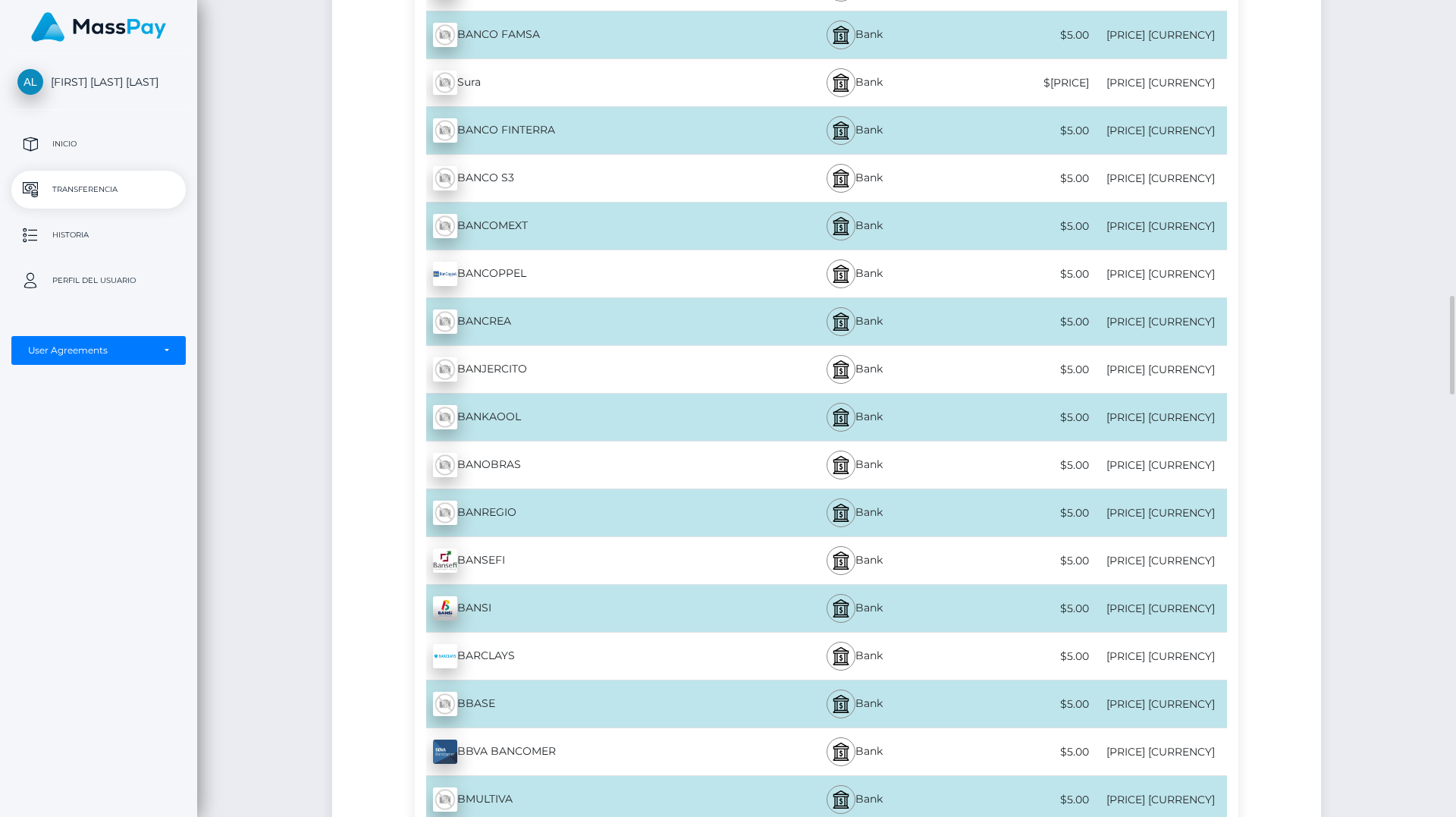scroll, scrollTop: 1821, scrollLeft: 0, axis: vertical 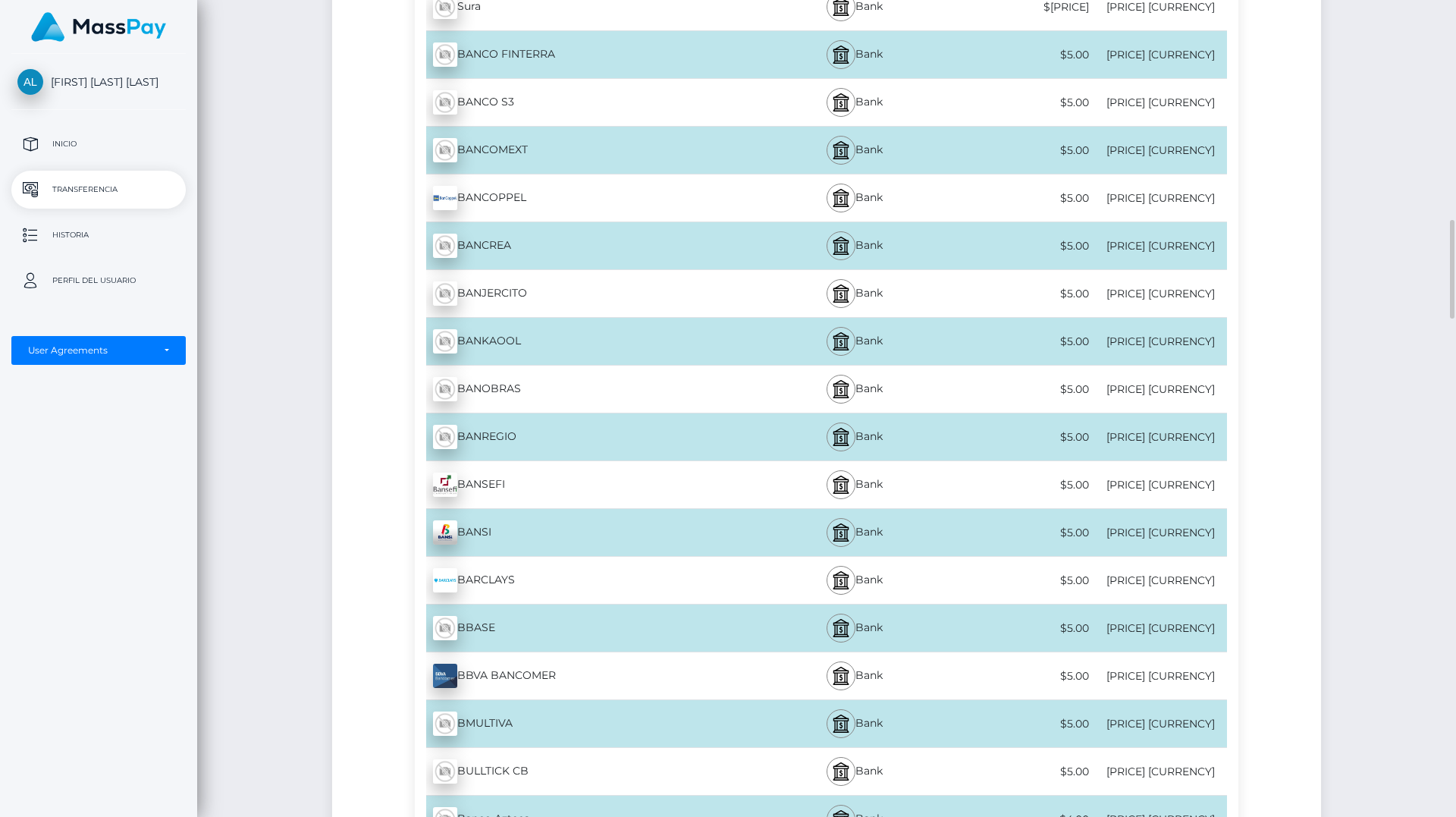 click on "Name
Service Type
Fee
Total Received
ABC CAPITAL  - MXN  ACCIVAL  - MXN  - MXN" at bounding box center [826, 1632] 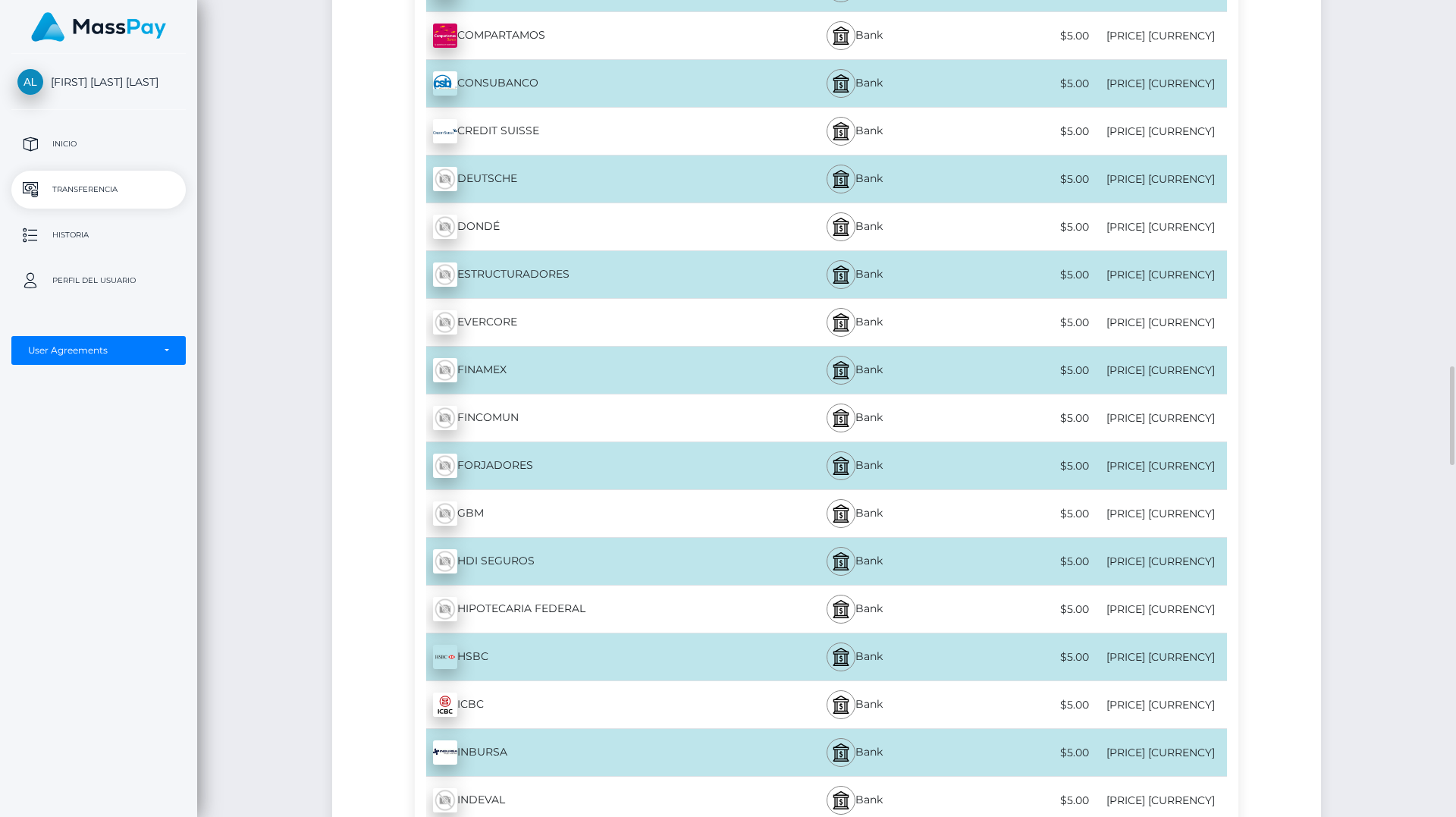 scroll, scrollTop: 3338, scrollLeft: 0, axis: vertical 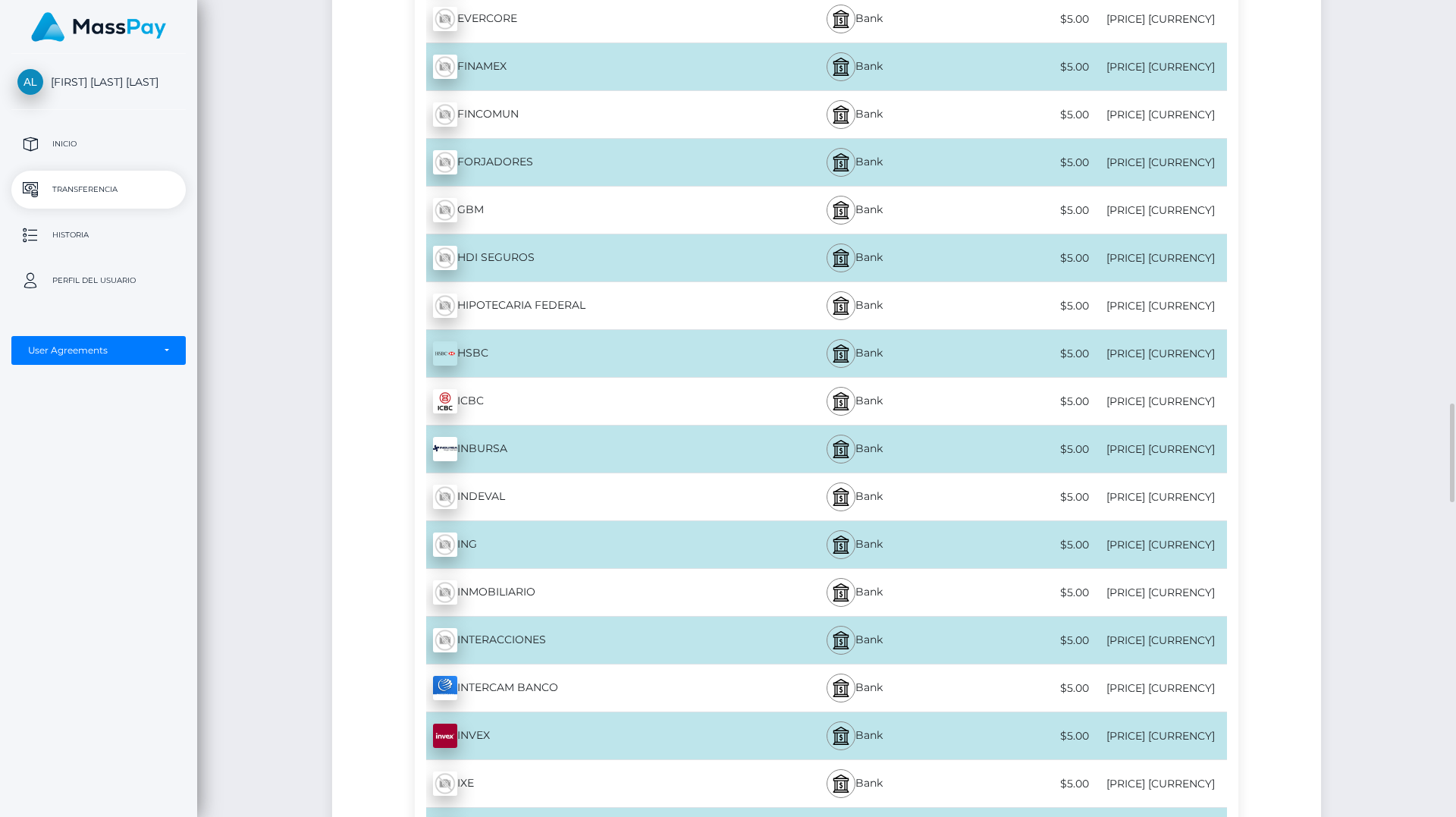 click on "Name
Service Type
Fee
Total Received
ABC CAPITAL  - MXN  ACCIVAL  - MXN  - MXN" at bounding box center (826, 115) 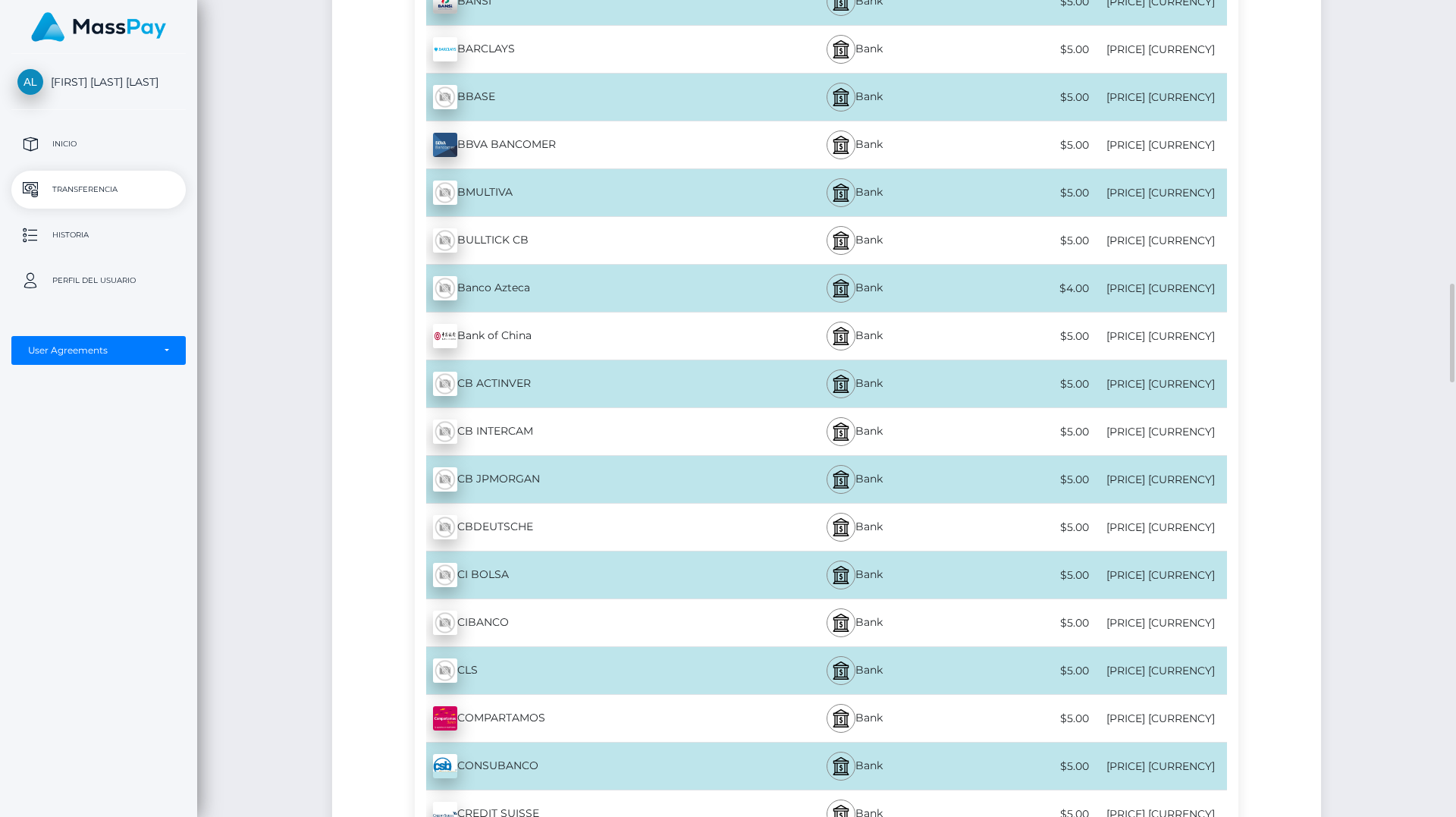 scroll, scrollTop: 2200, scrollLeft: 0, axis: vertical 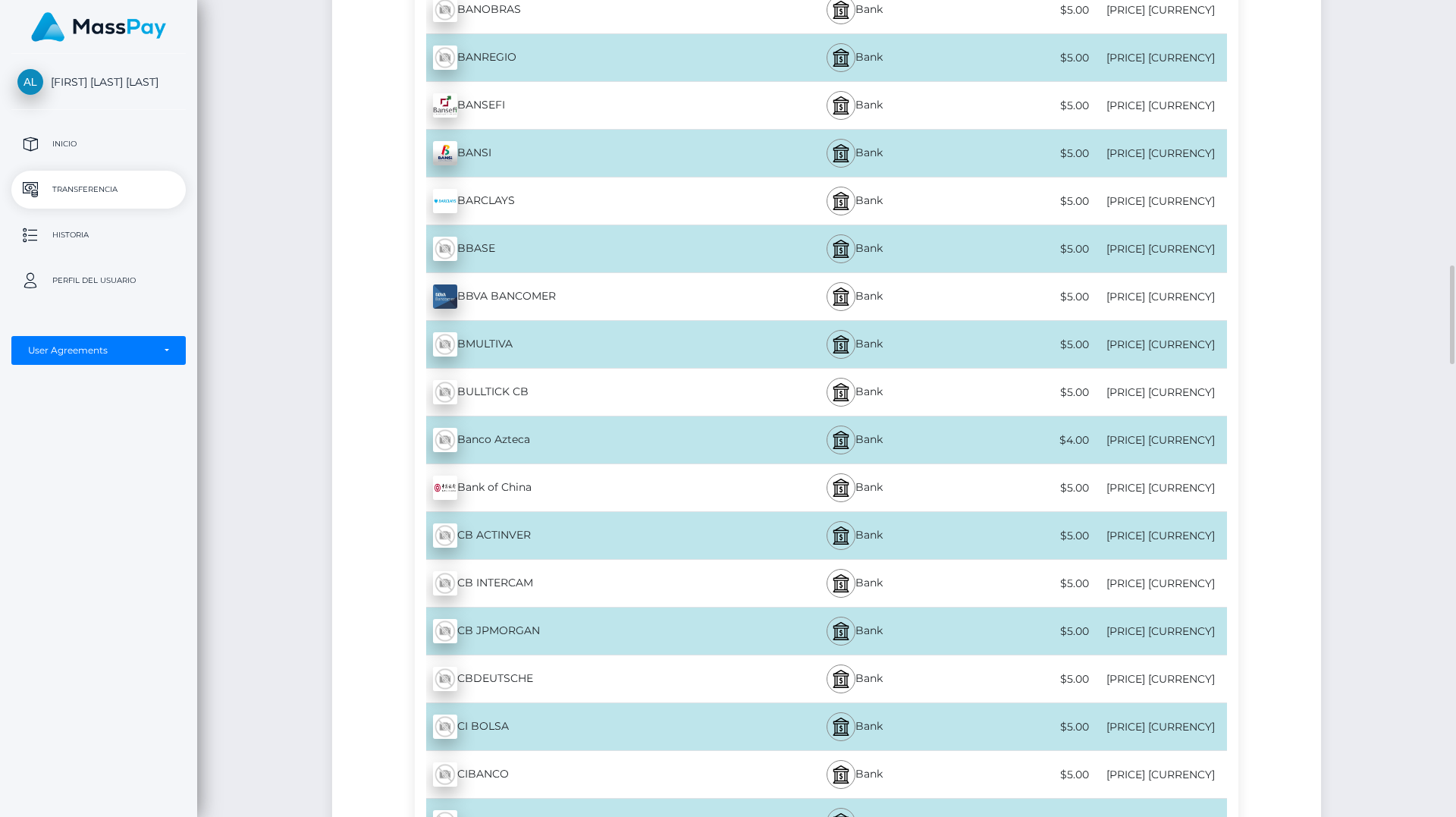 click on "BBVA BANCOMER  - MXN" at bounding box center [584, 297] 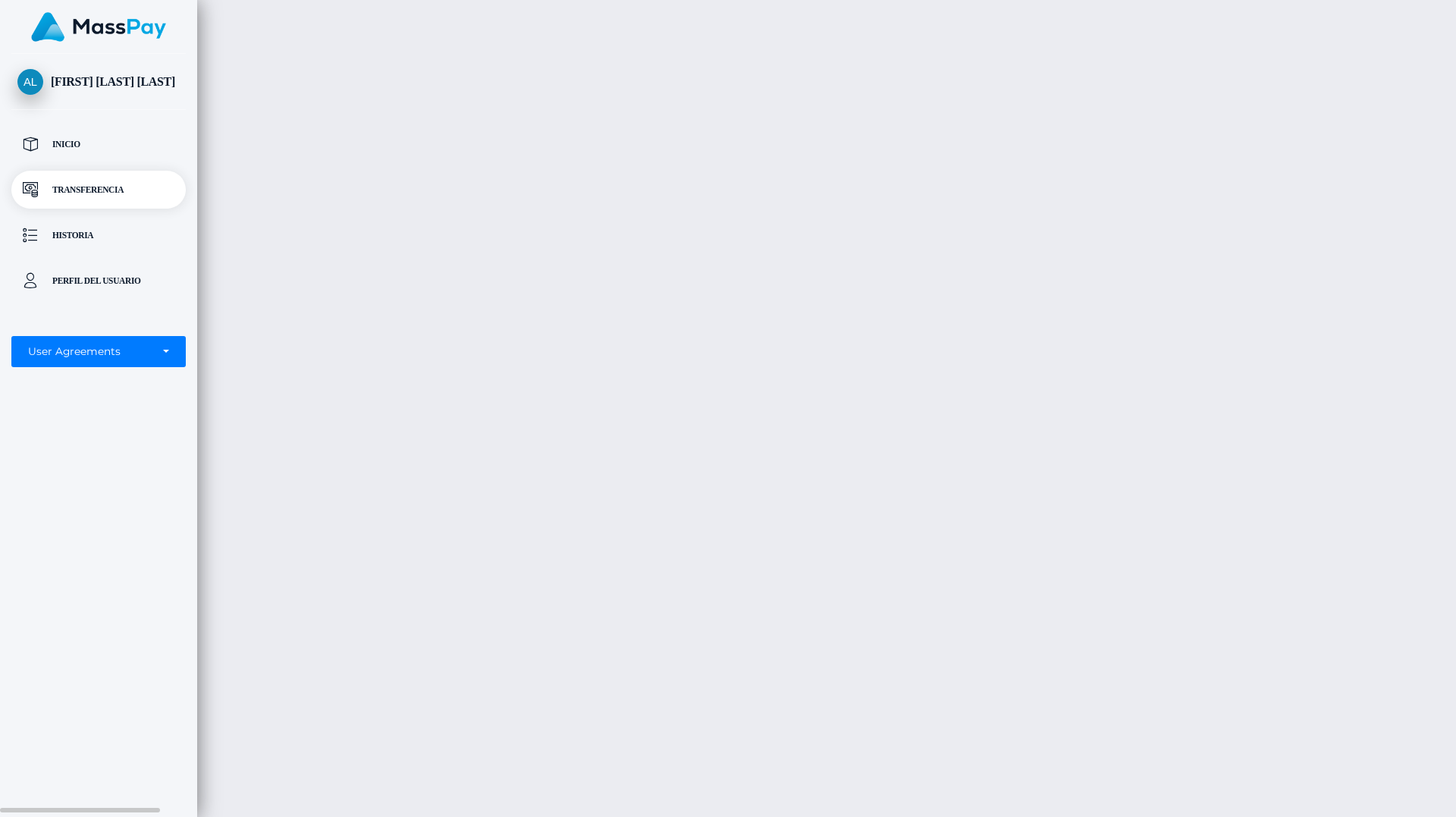 click on "Transferencia" at bounding box center (99, 190) 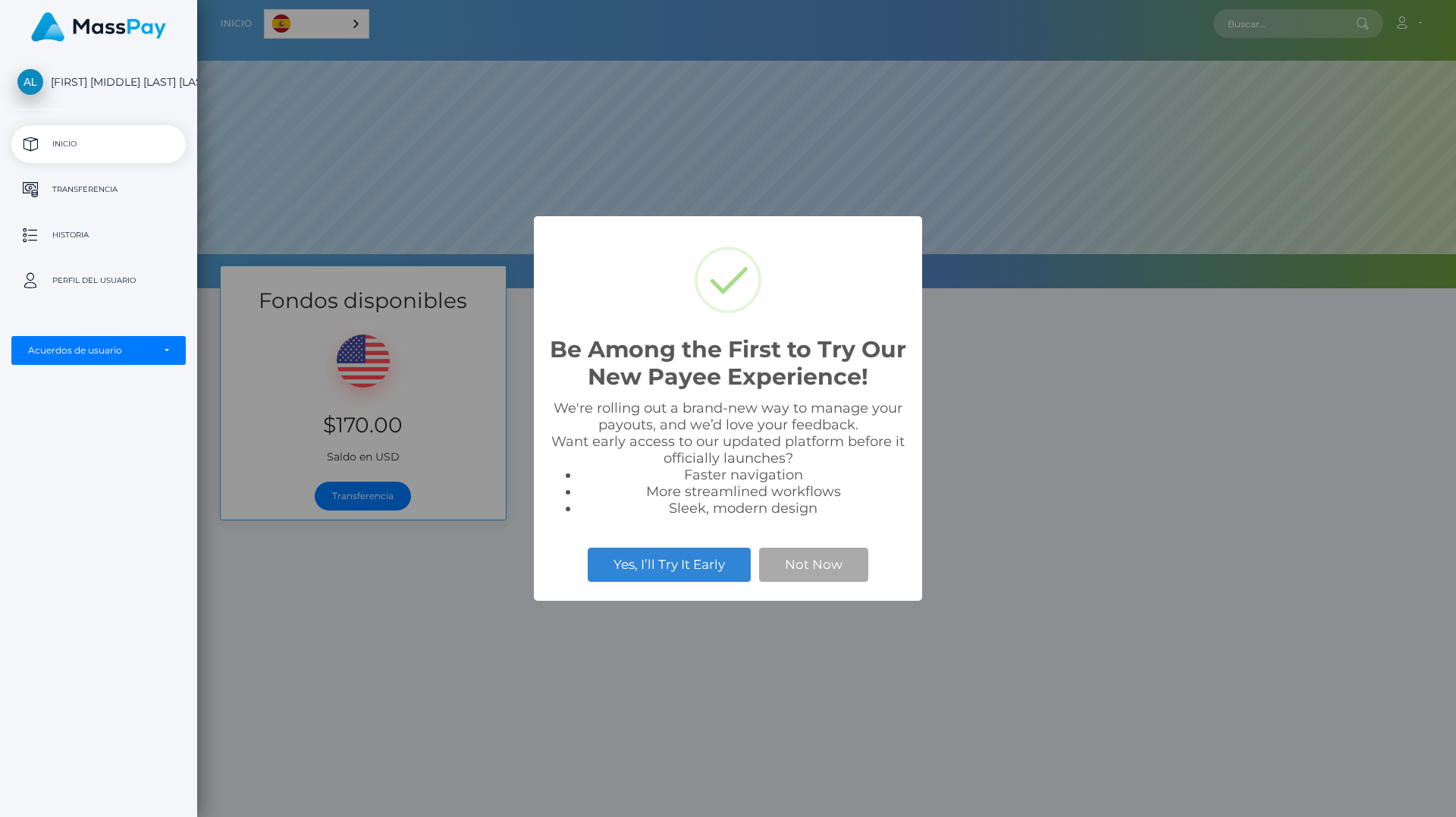 scroll, scrollTop: 0, scrollLeft: 0, axis: both 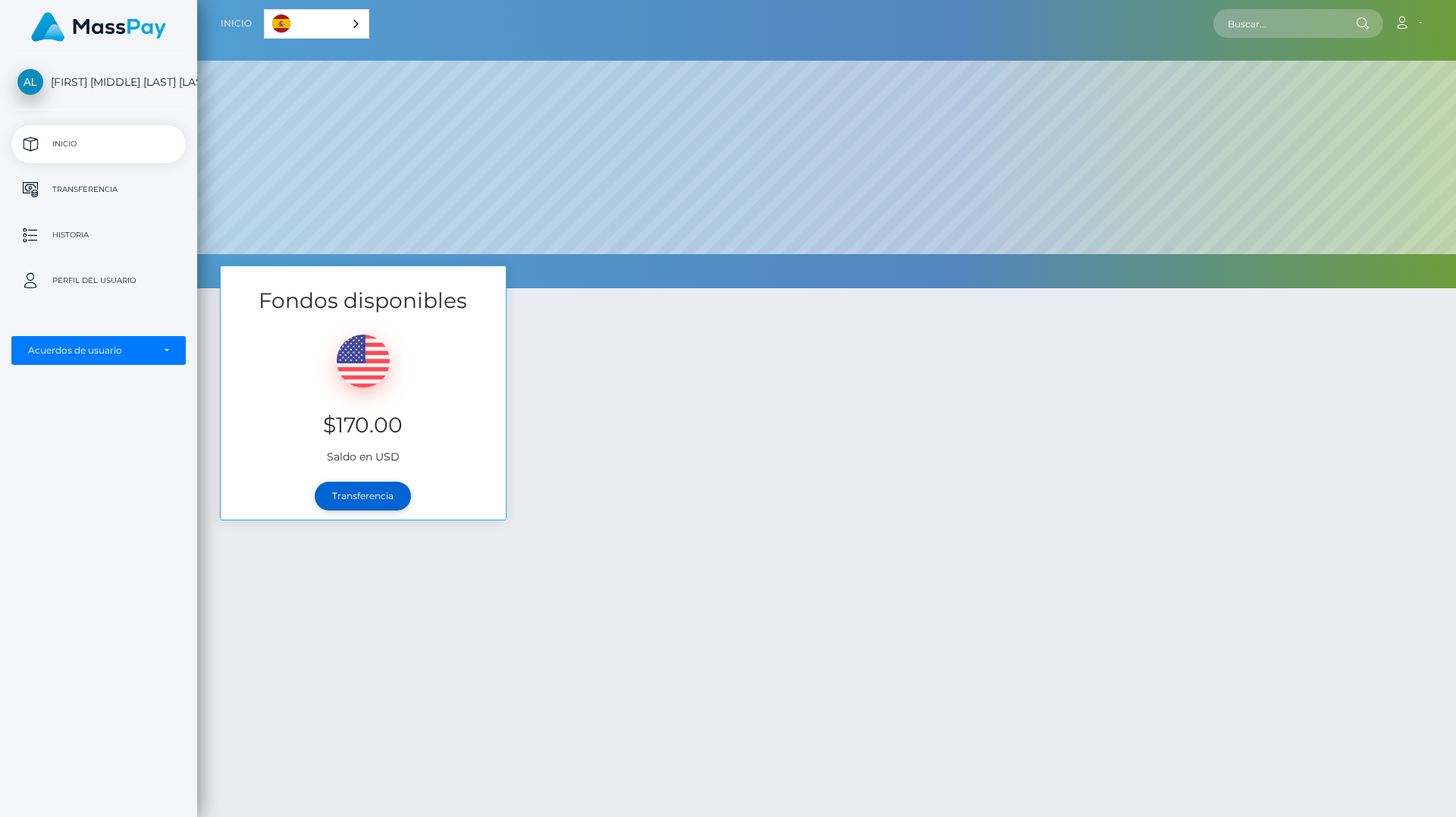 click on "Transferencia" at bounding box center [362, 496] 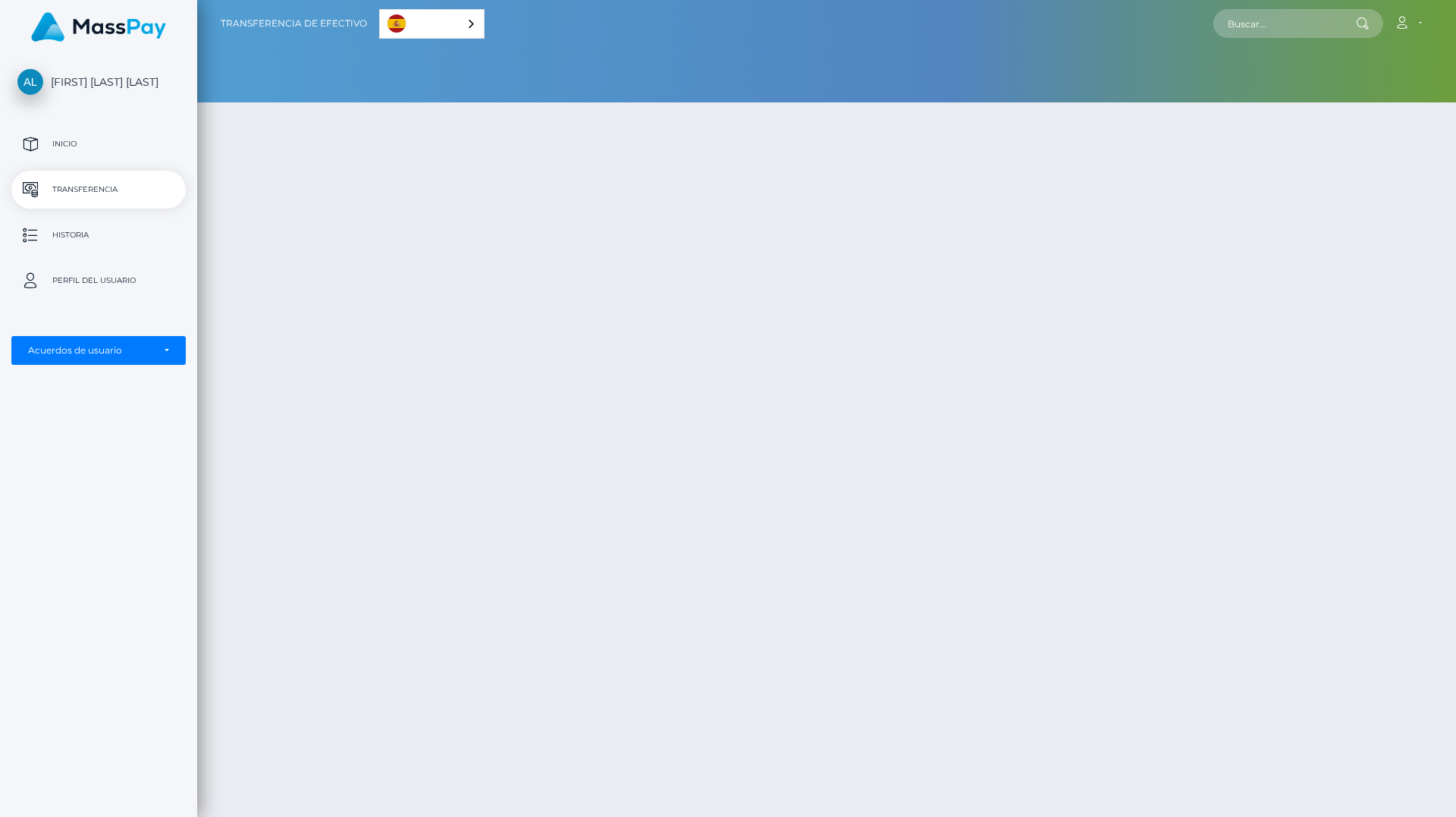 scroll, scrollTop: 0, scrollLeft: 0, axis: both 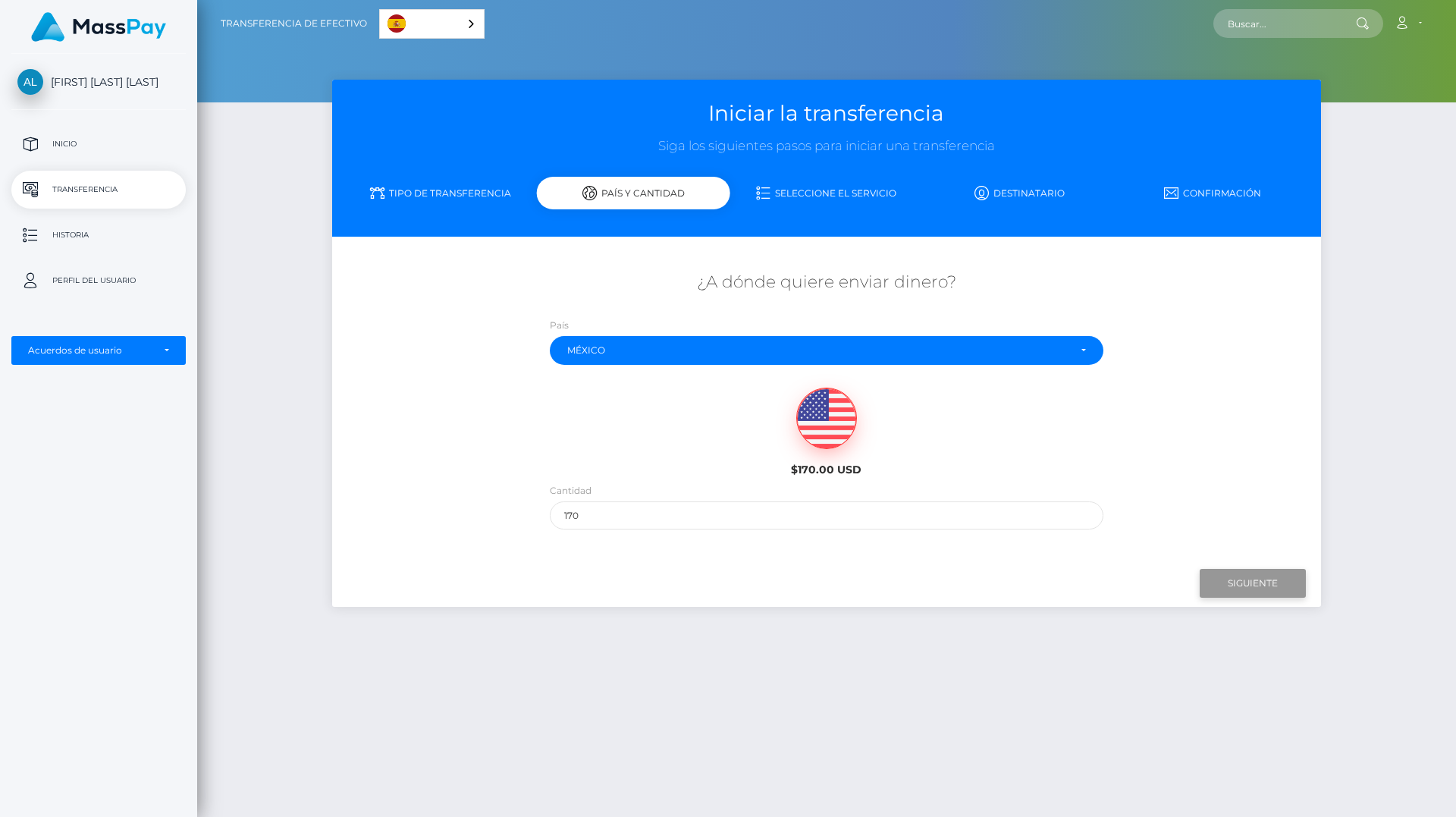 click on "Siguiente" at bounding box center [1253, 583] 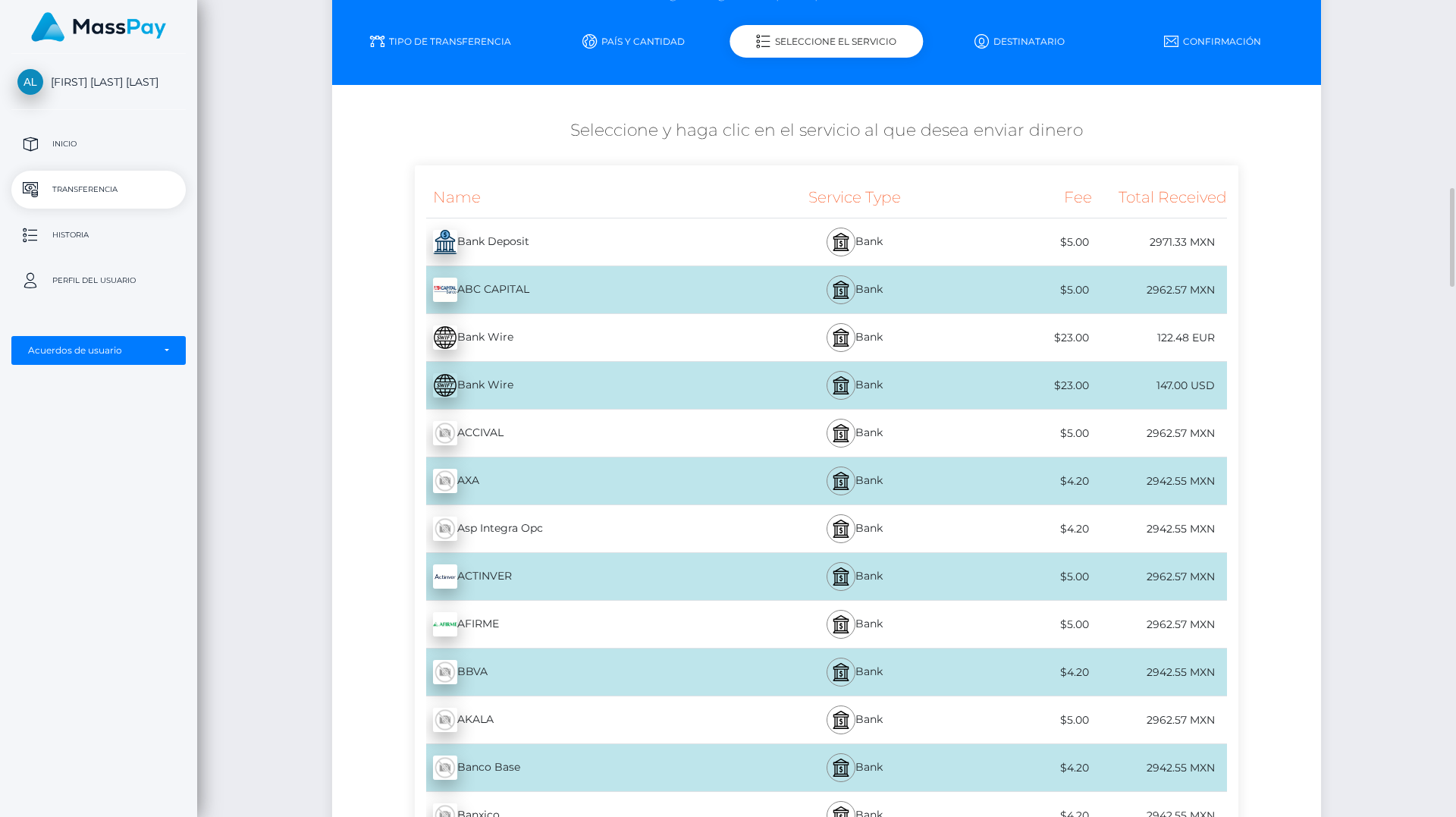 scroll, scrollTop: 303, scrollLeft: 0, axis: vertical 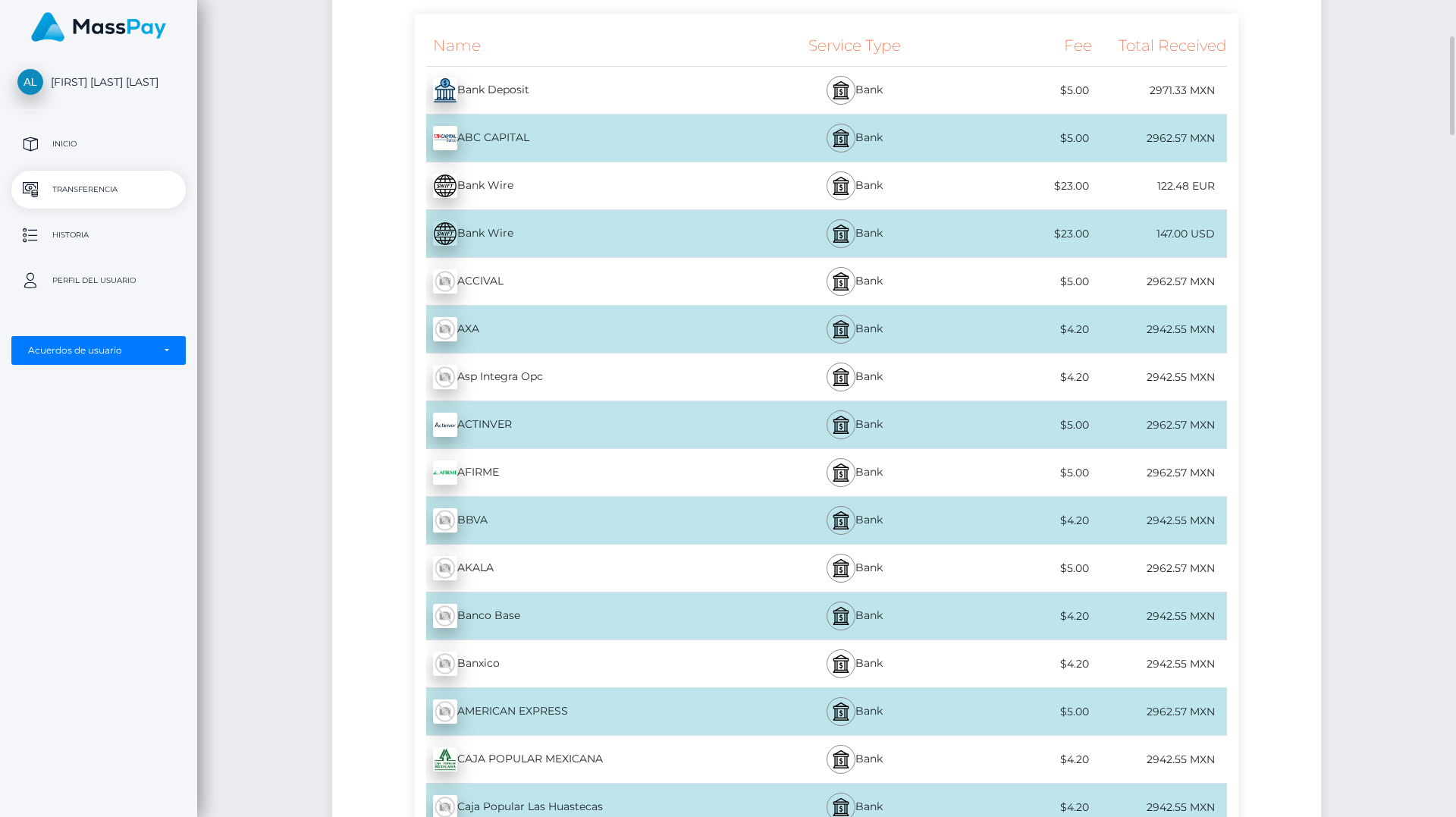 click on "BBVA  - MXN" at bounding box center [584, 520] 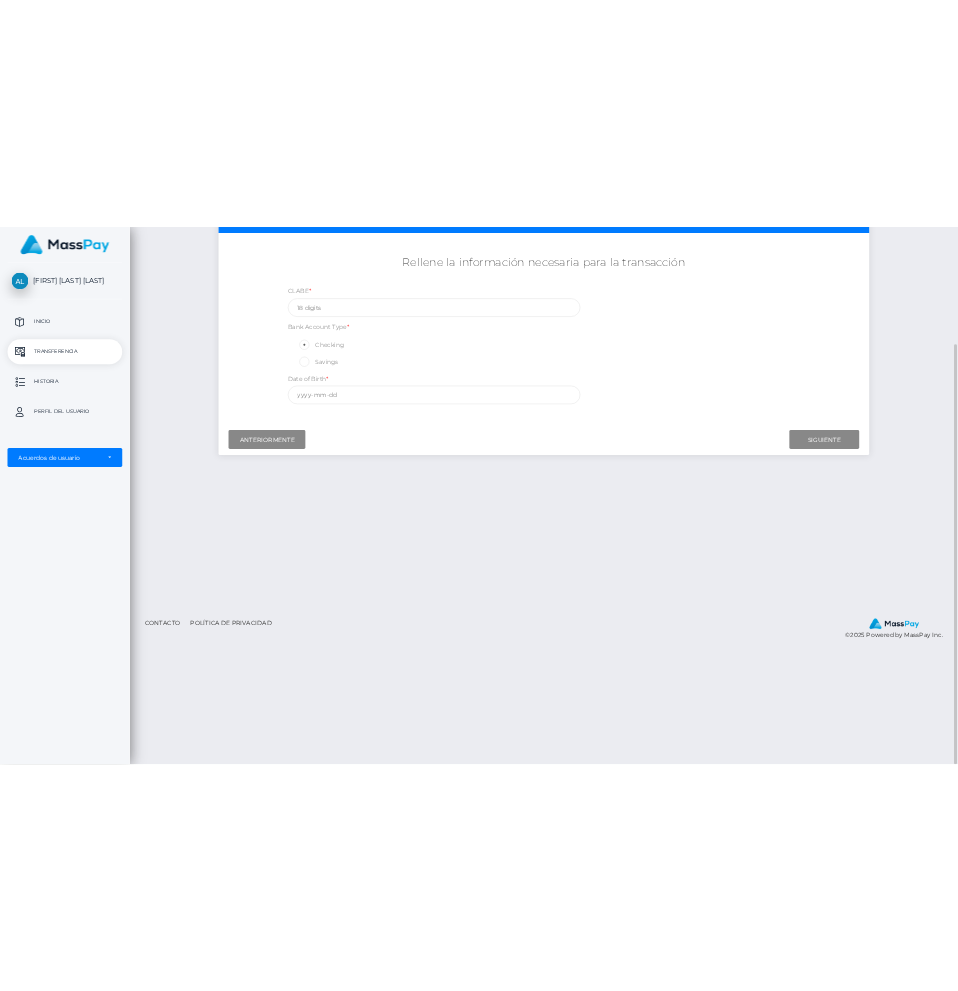 scroll, scrollTop: 100, scrollLeft: 0, axis: vertical 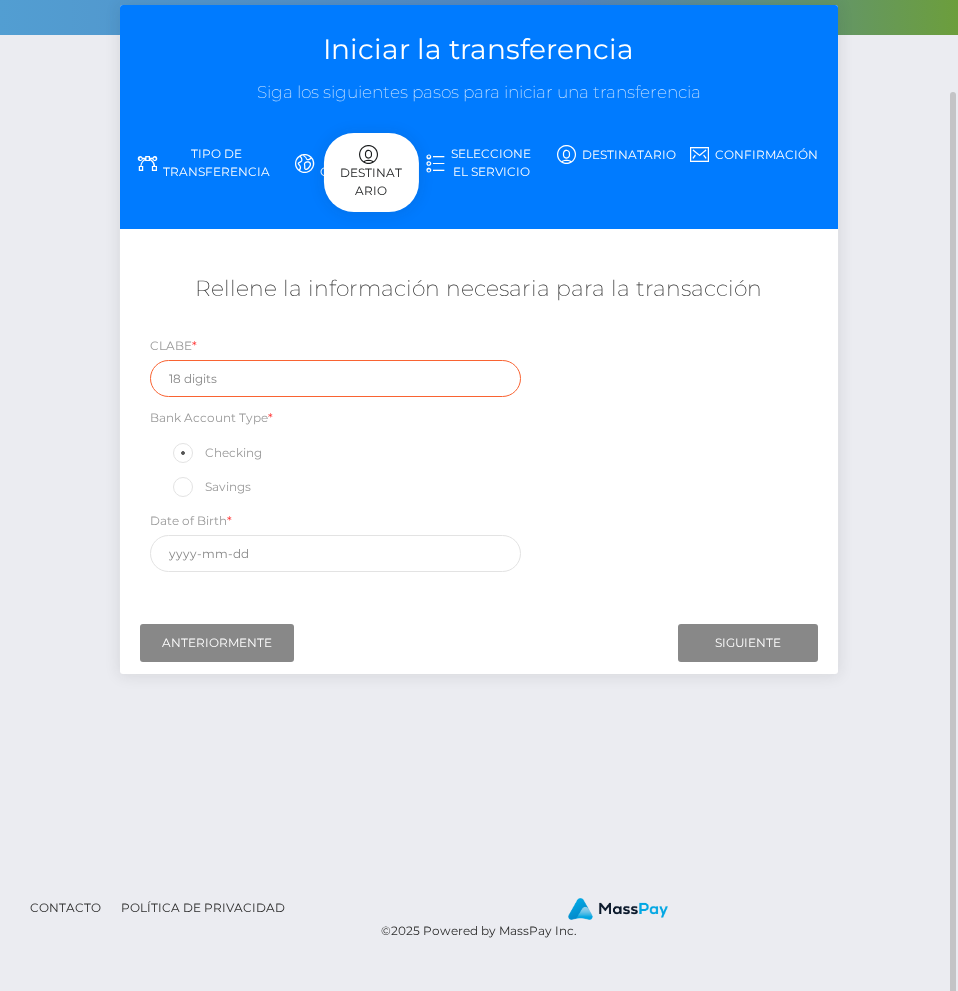 click at bounding box center (336, 378) 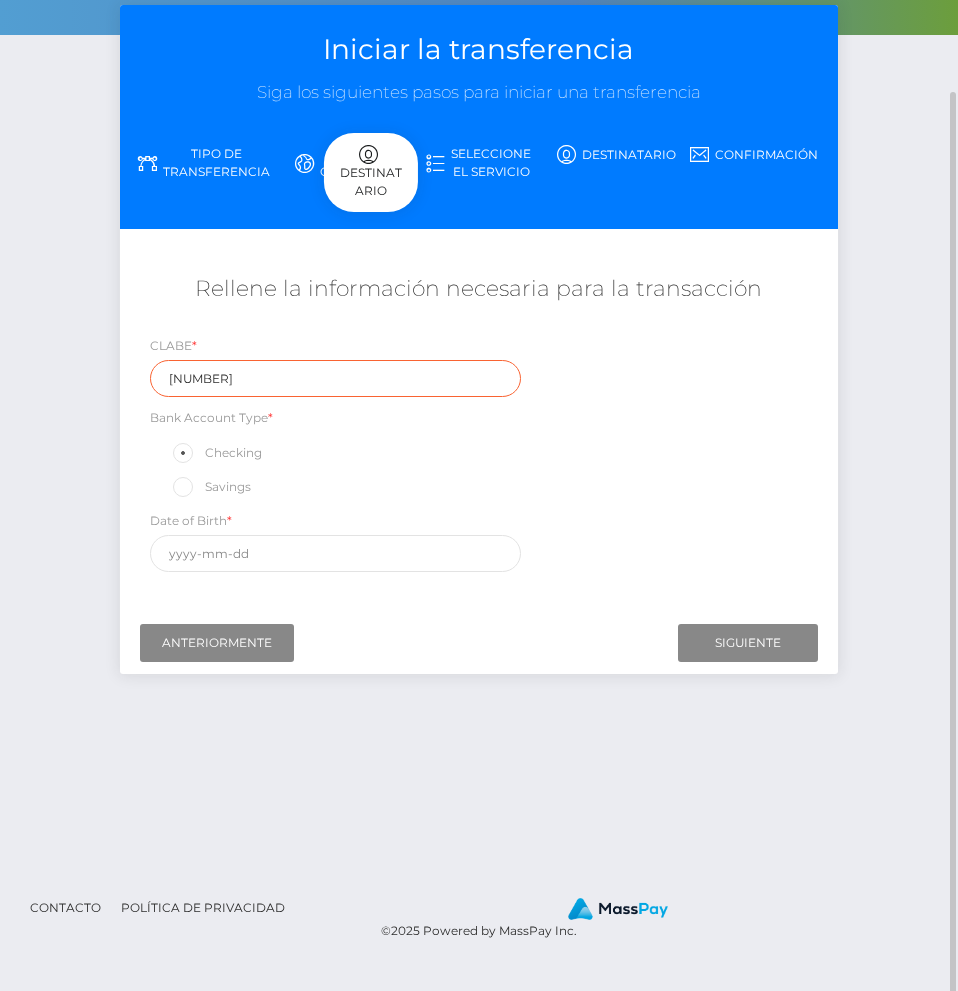 type on "[NUMBER]" 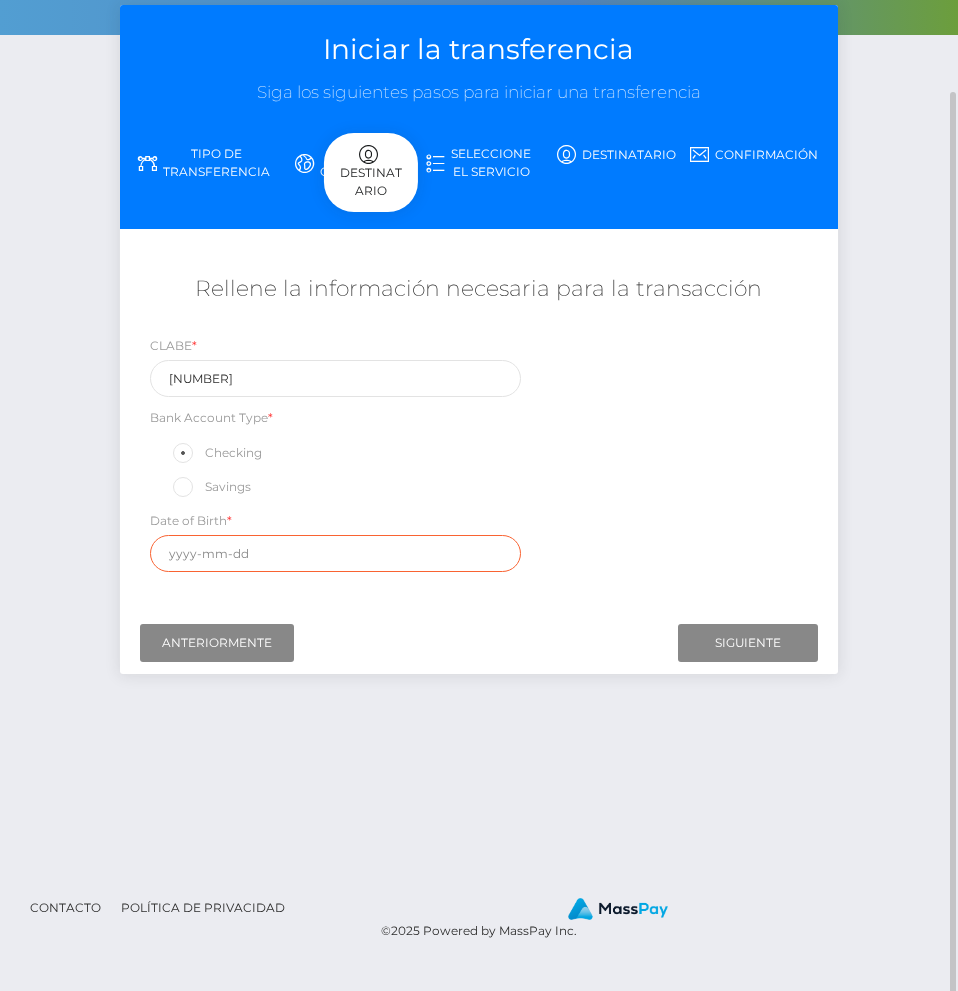 click at bounding box center (336, 553) 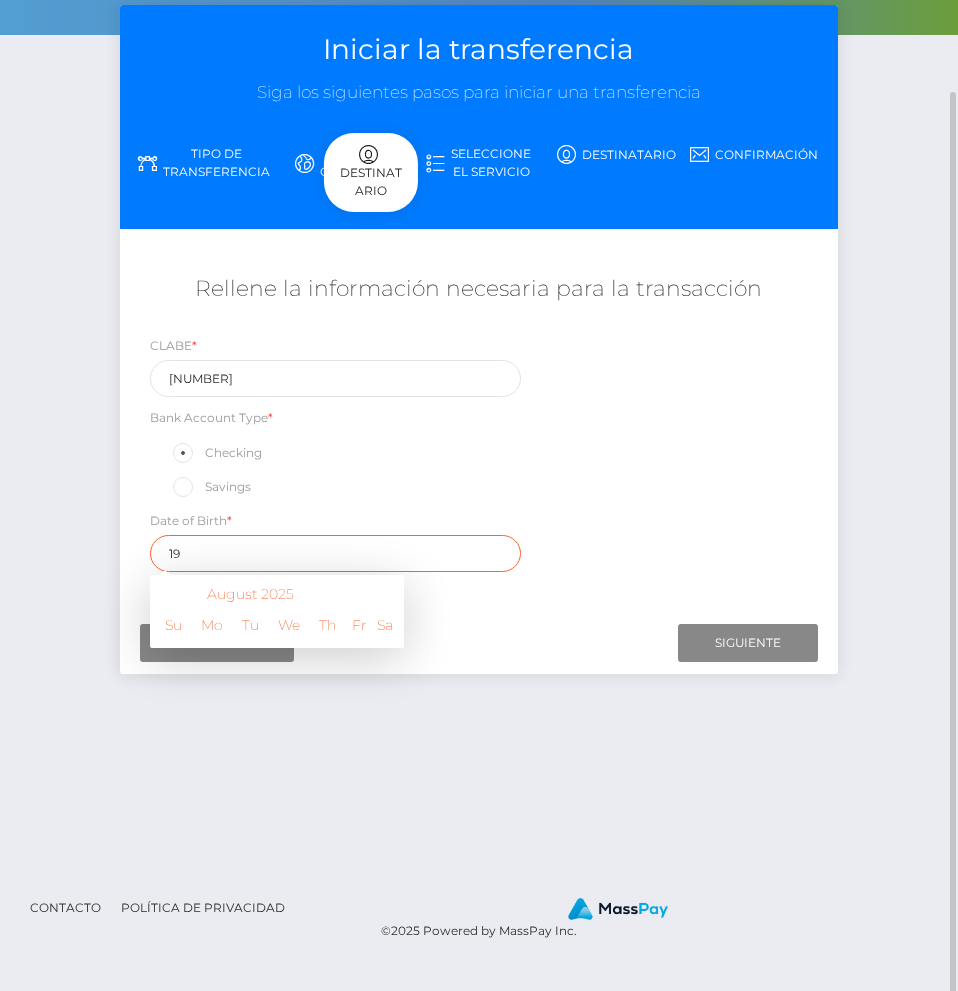 type on "1" 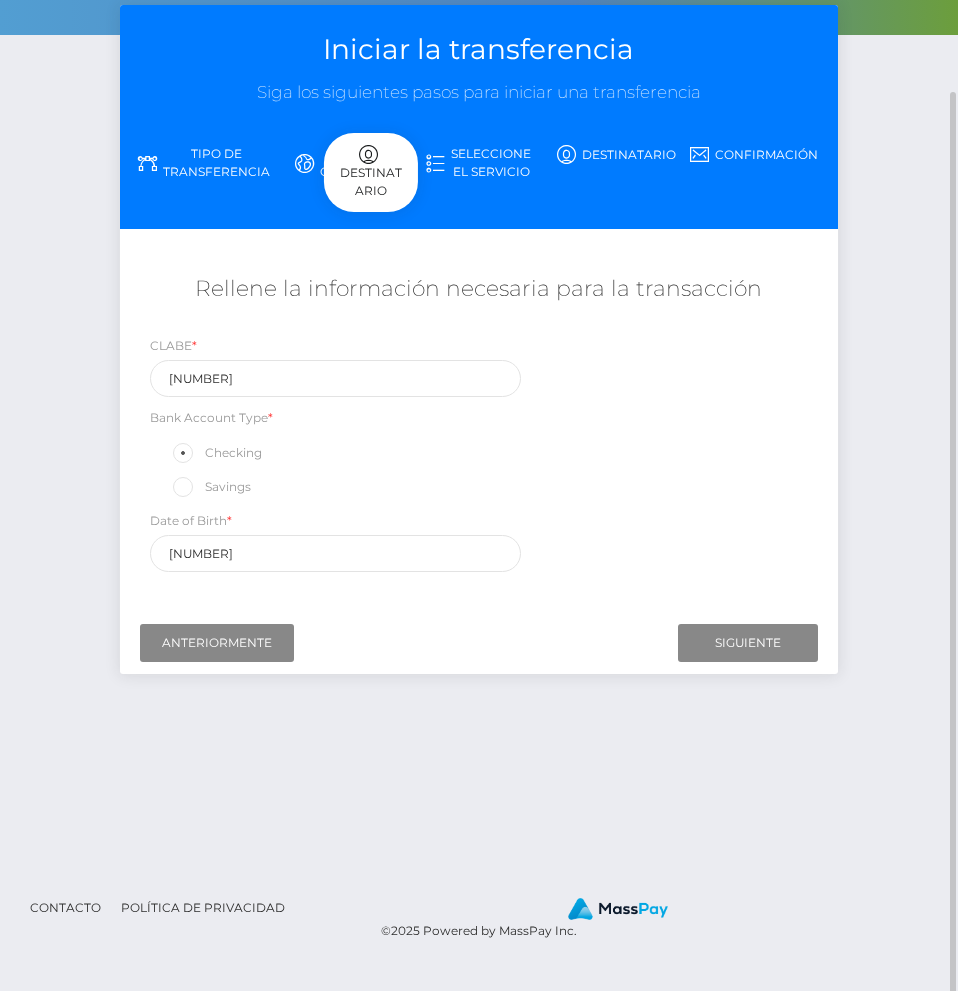 type on "[DATE]" 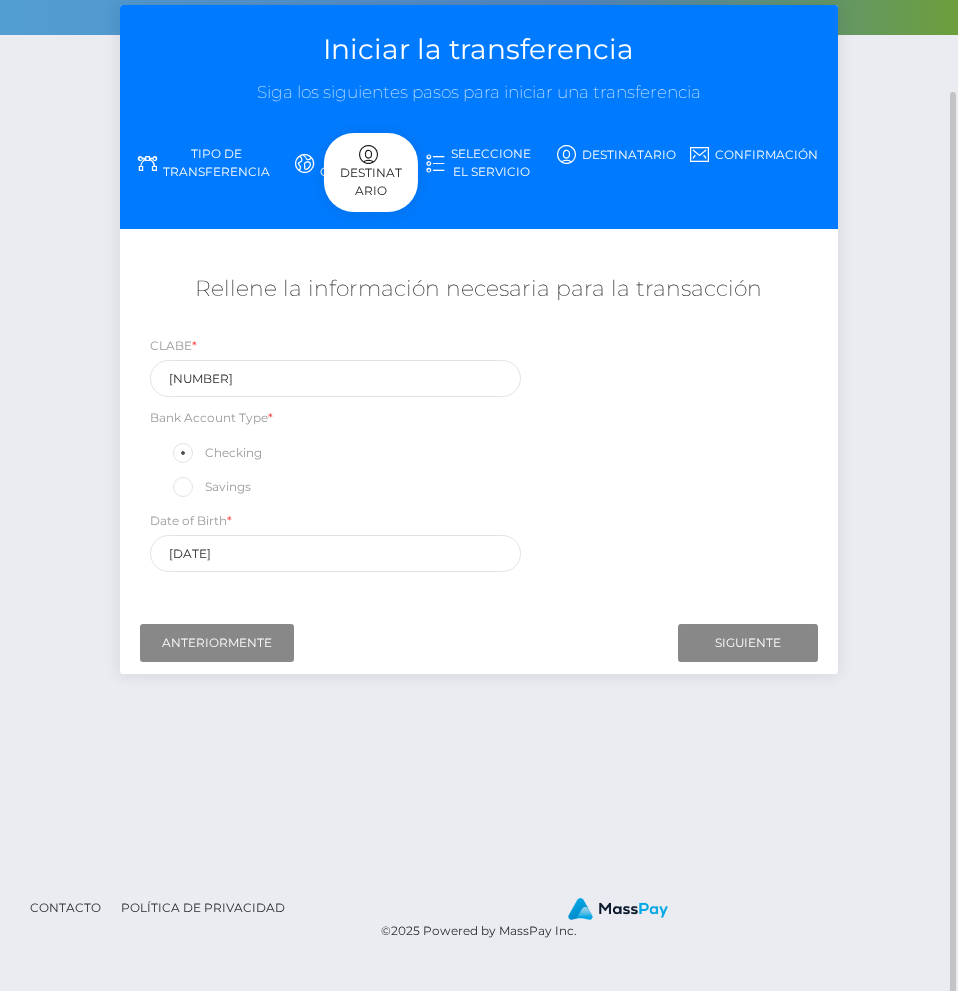 click on "Bank Account Type  *
Checking
Savings
Date of Birth  *
[YEAR]-[MONTH]-[DAY] [MONTH] [YEAR] Su Mo Tu We Th Fr Sa 26 27 28 29 30 1 2 3 4 5 6 7 8 9 10 11 12 13 14 15 16 17 18 19 20 21 22 23 24 25 26 27 28 29 30 31 1 2 3 4 5 6 1971 1972 1973 1974 1975 1976 1977 1978 1979 1980 1981" at bounding box center [479, 458] 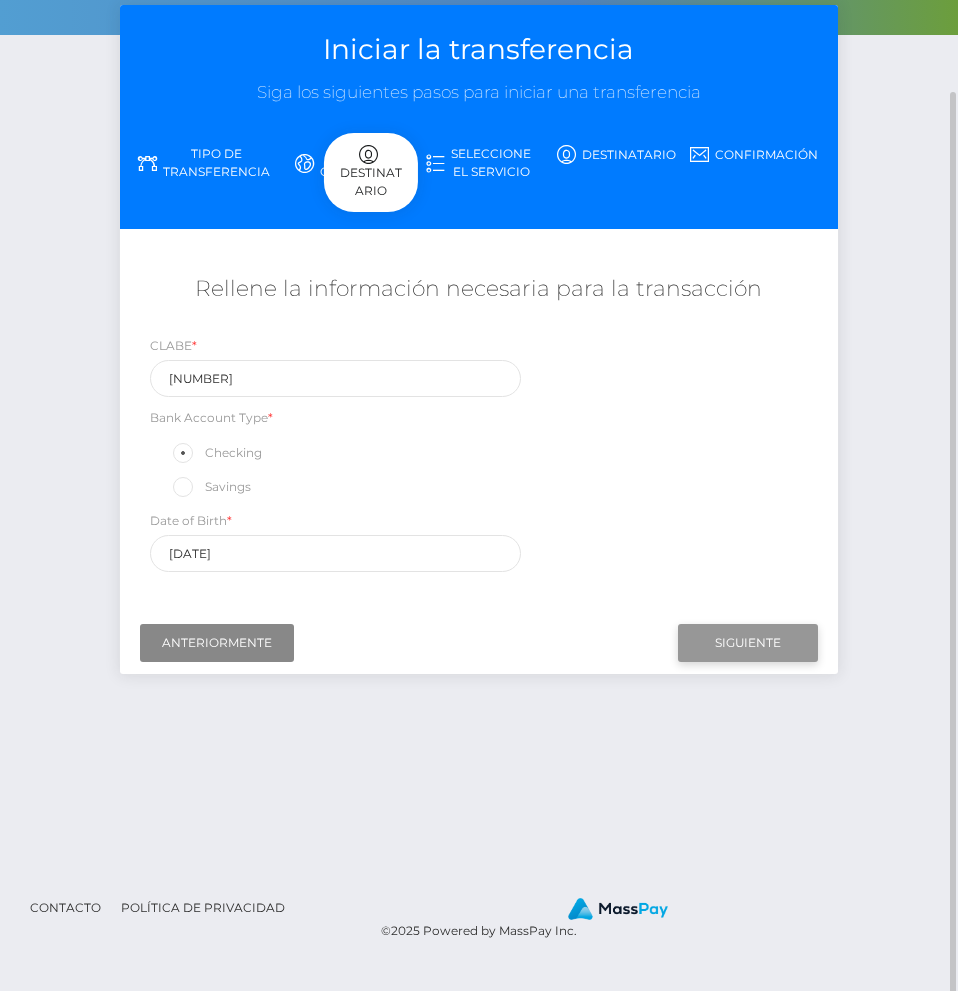 click on "Siguiente" at bounding box center [748, 643] 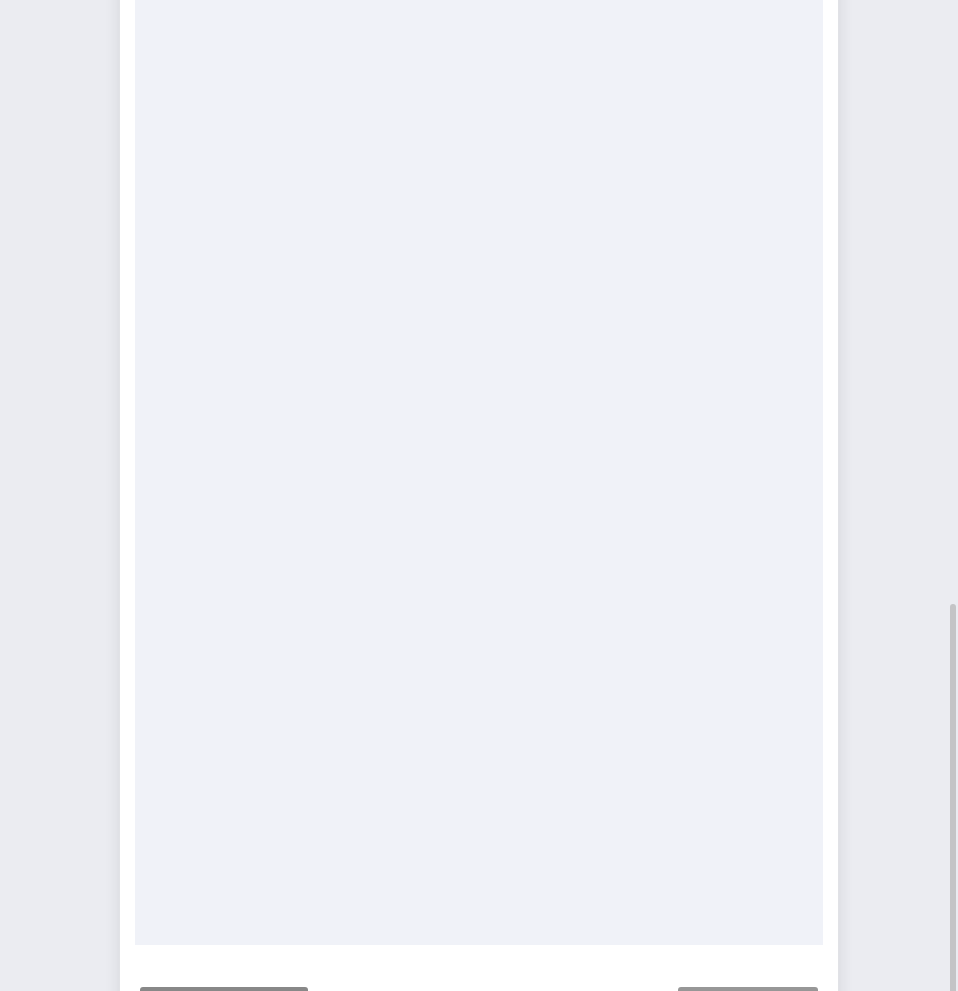 scroll, scrollTop: 681, scrollLeft: 0, axis: vertical 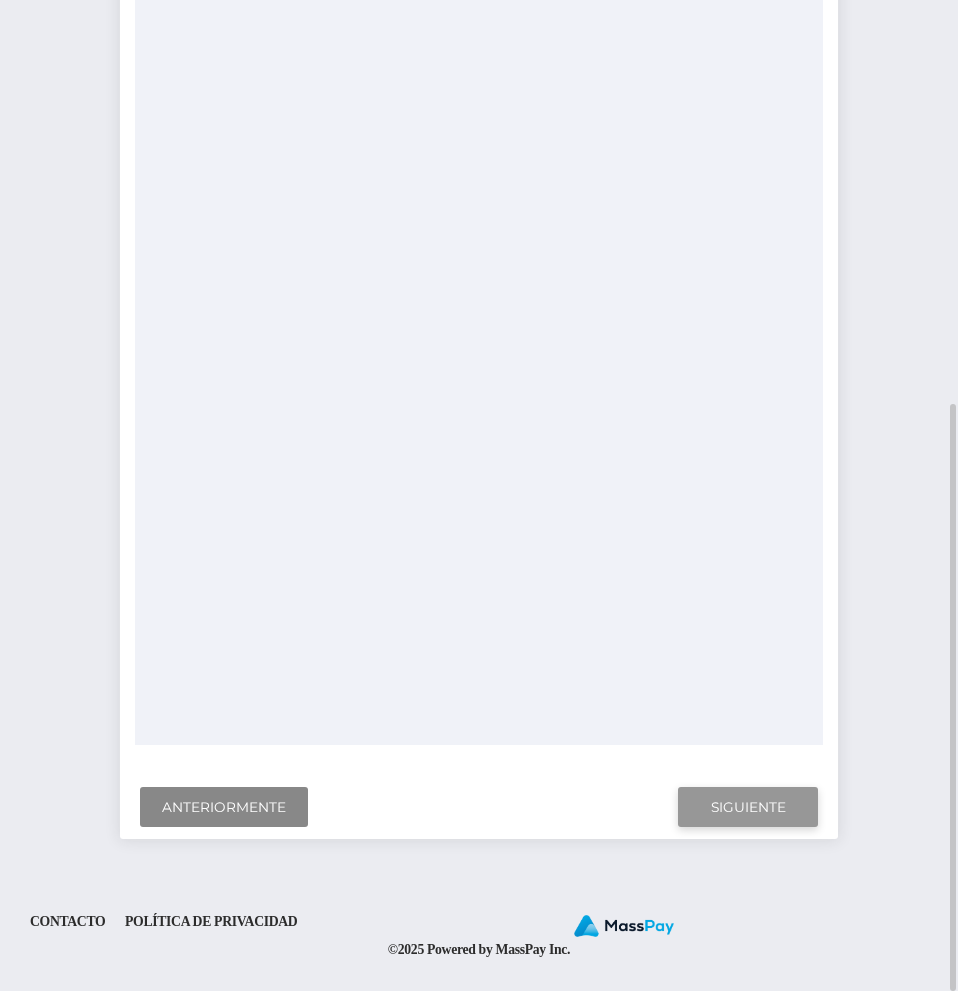 click on "Siguiente" at bounding box center (748, 807) 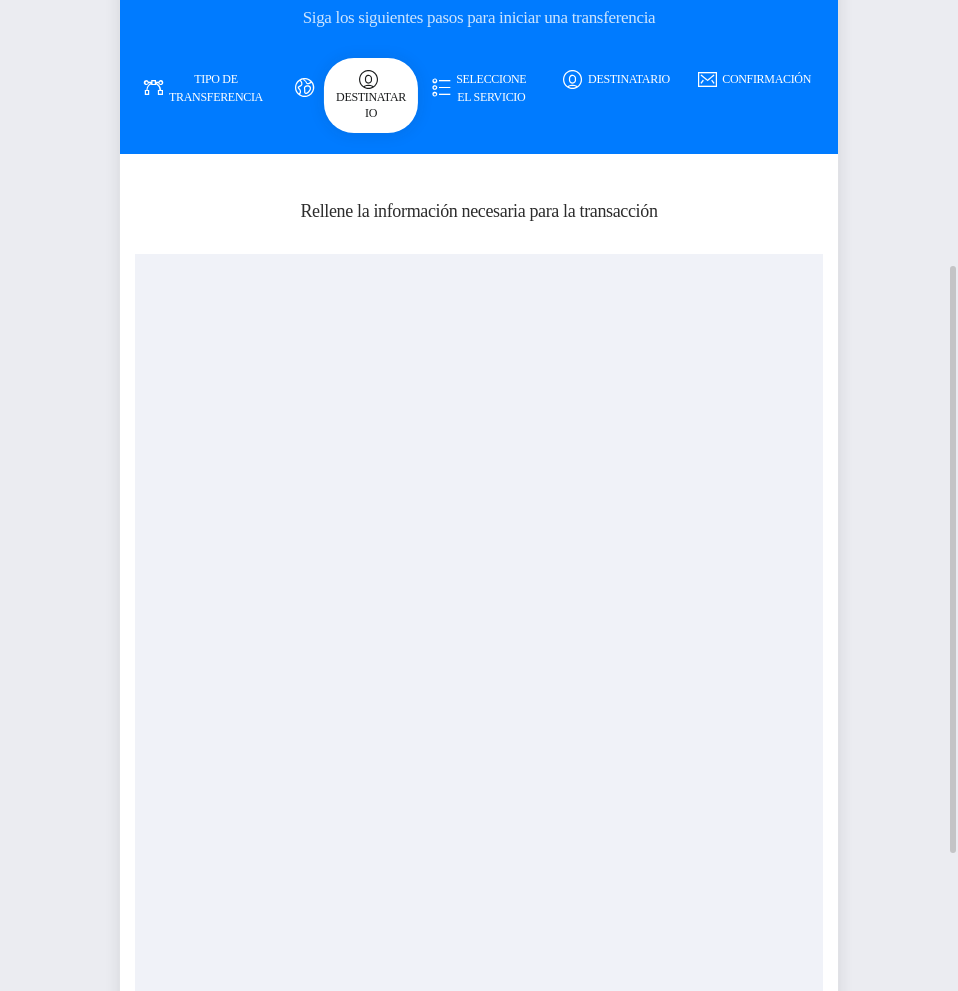 scroll, scrollTop: 81, scrollLeft: 0, axis: vertical 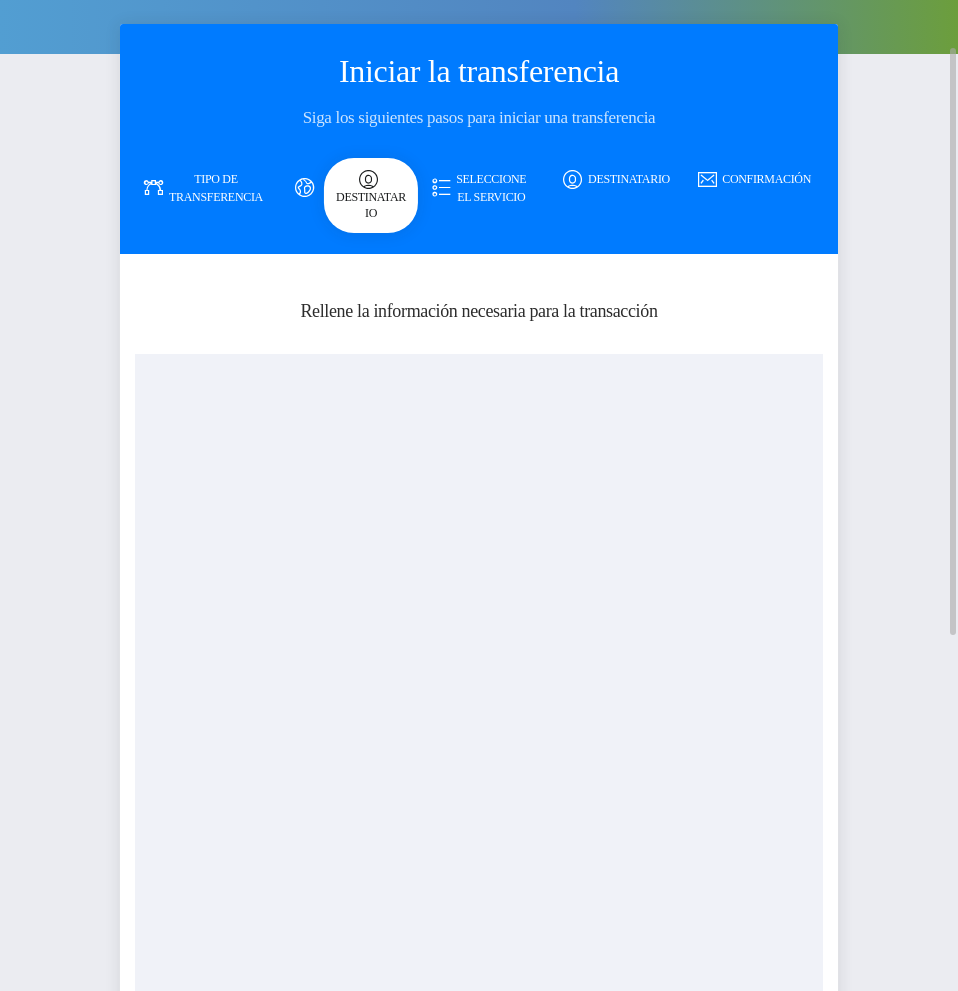 click on "Destinatario" at bounding box center (371, 195) 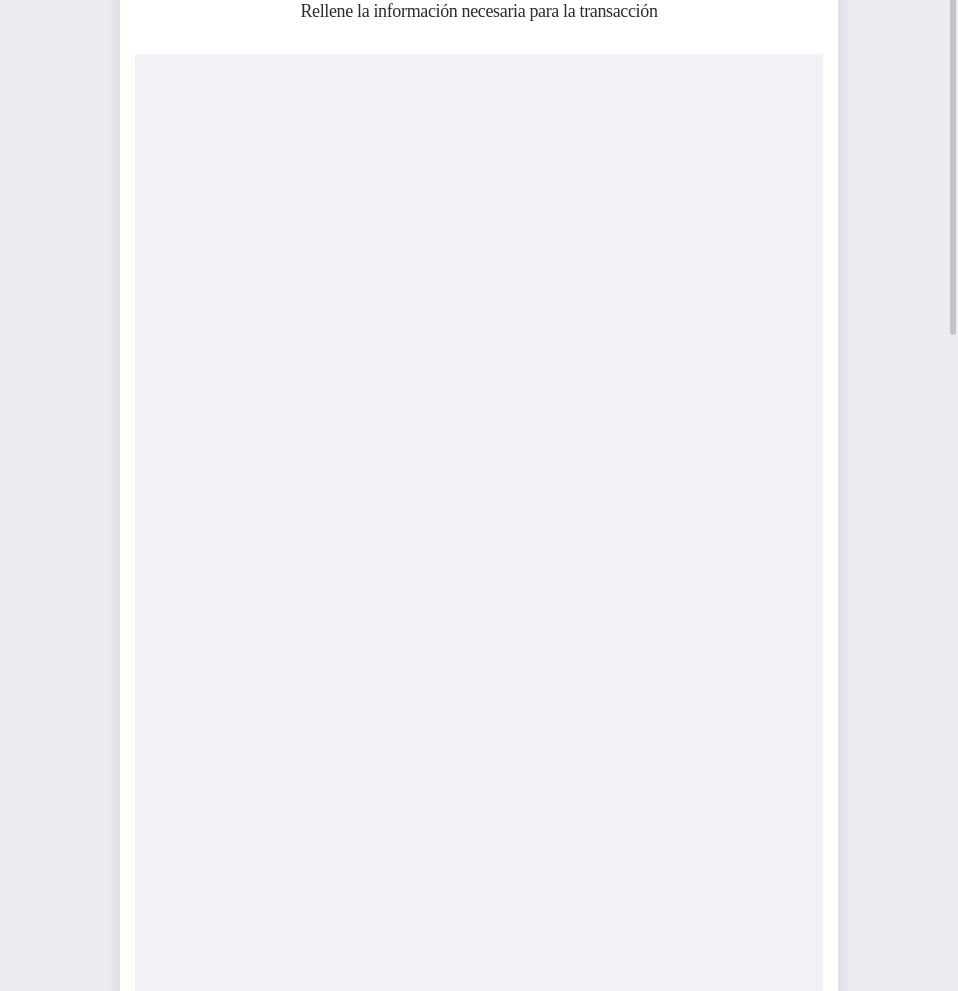 scroll, scrollTop: 81, scrollLeft: 0, axis: vertical 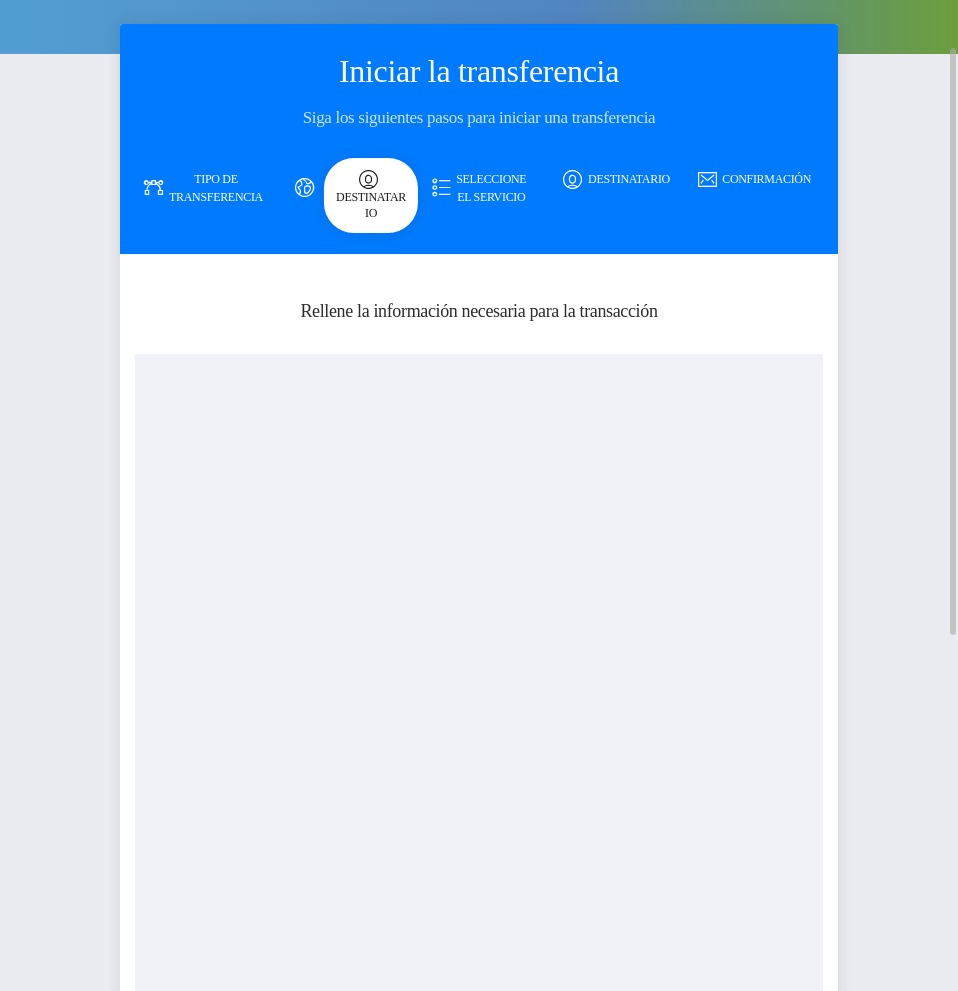 click on "Tipo de transferencia" at bounding box center (204, 188) 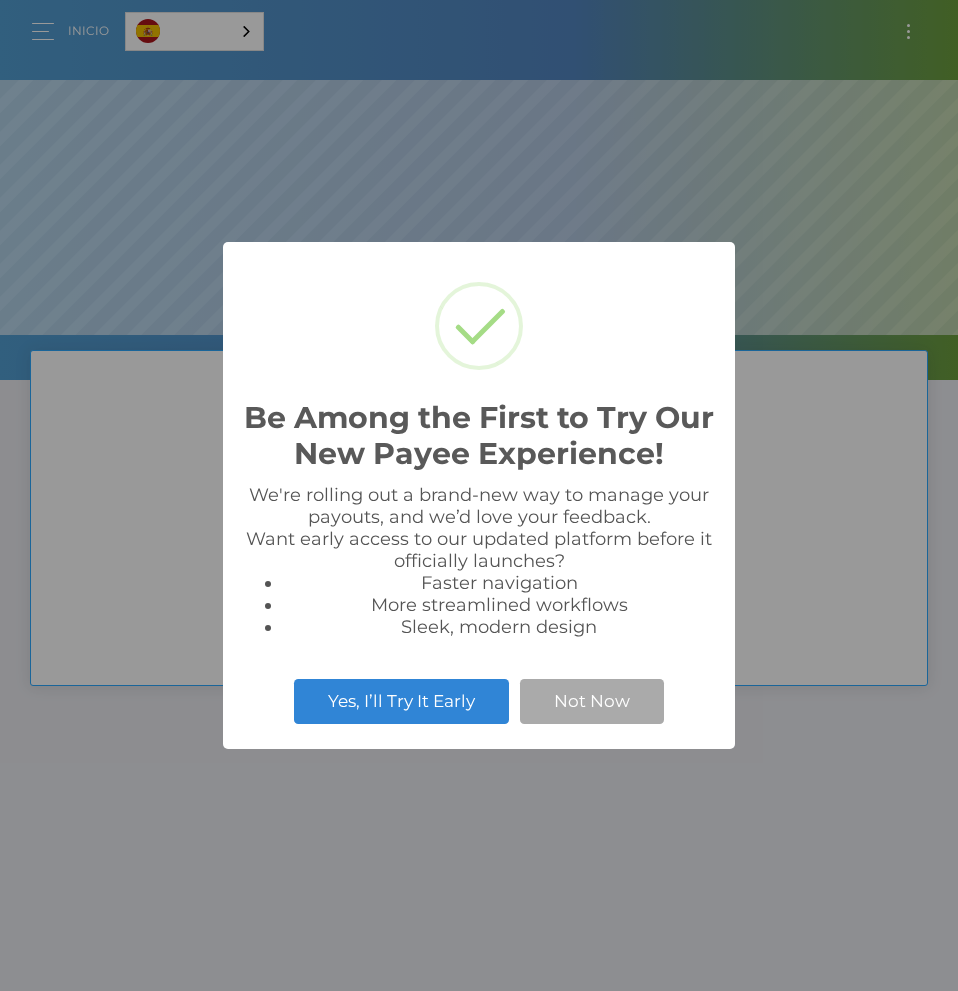 scroll, scrollTop: 0, scrollLeft: 0, axis: both 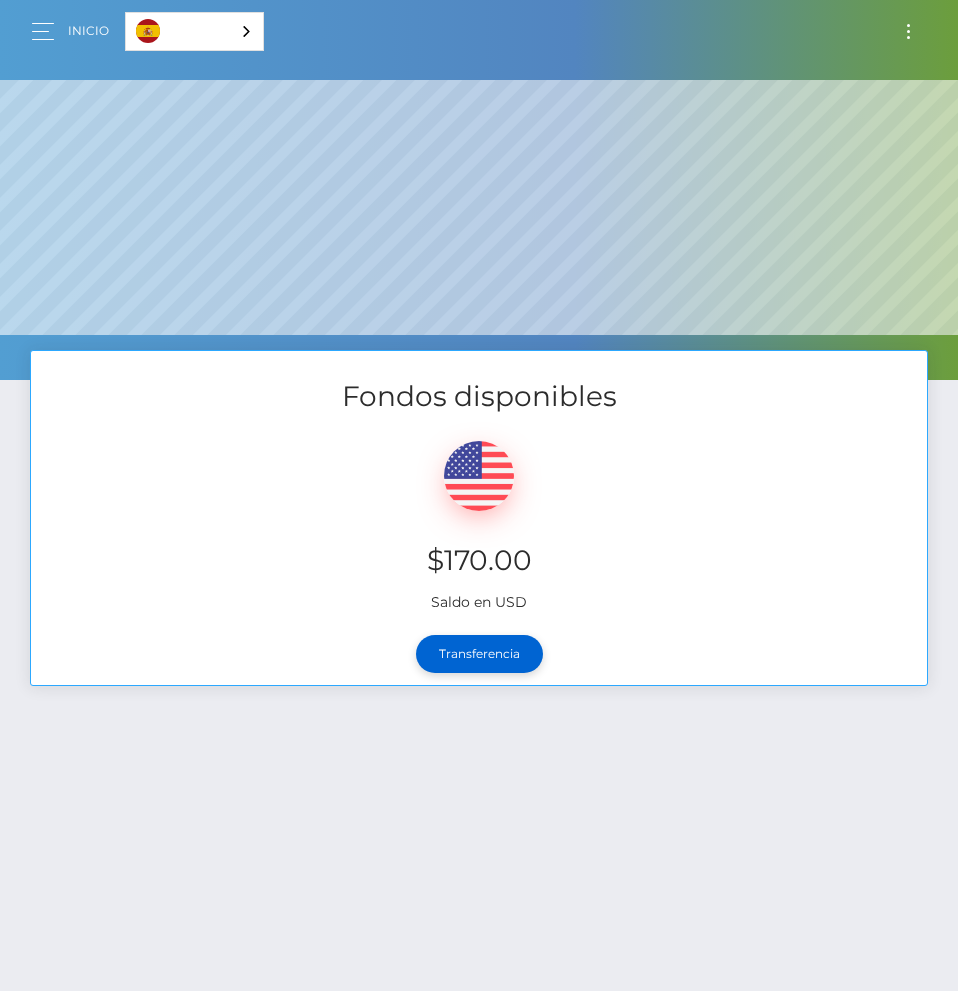 click on "Transferencia" at bounding box center (479, 654) 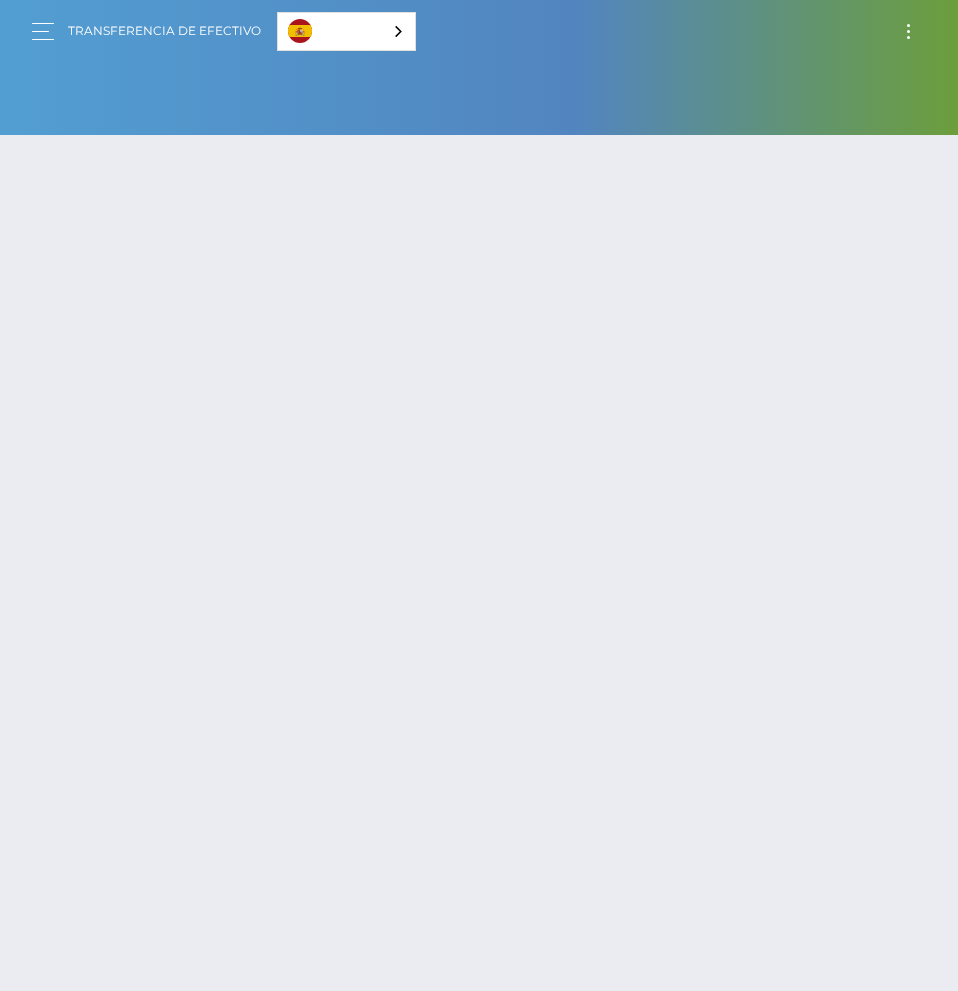 scroll, scrollTop: 0, scrollLeft: 0, axis: both 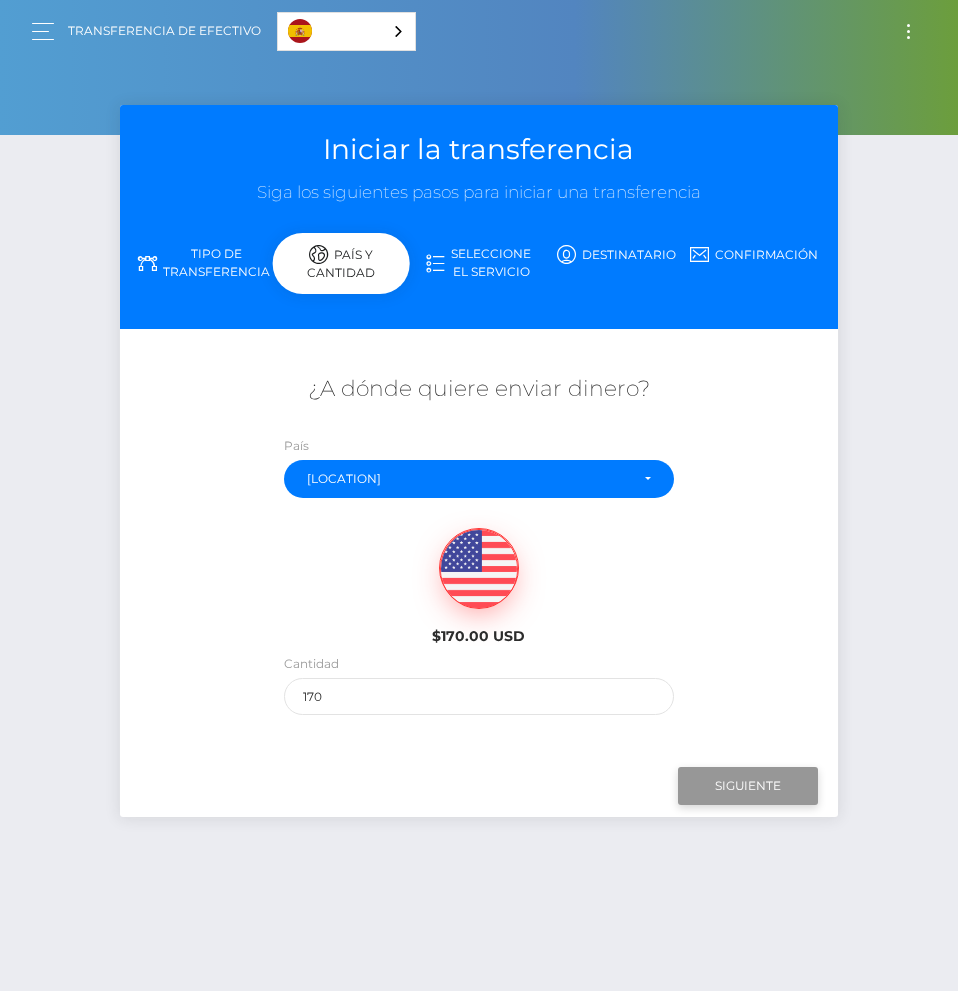 click on "Siguiente" at bounding box center (748, 786) 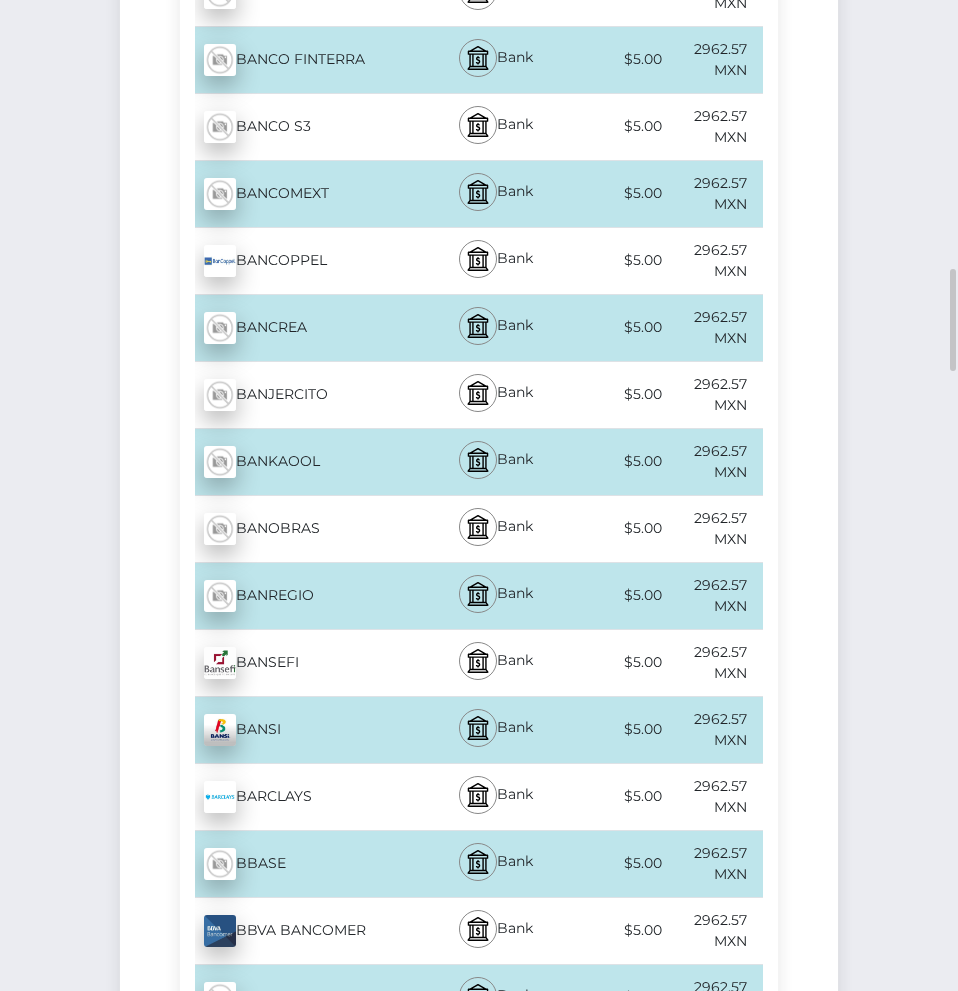 scroll, scrollTop: 2700, scrollLeft: 0, axis: vertical 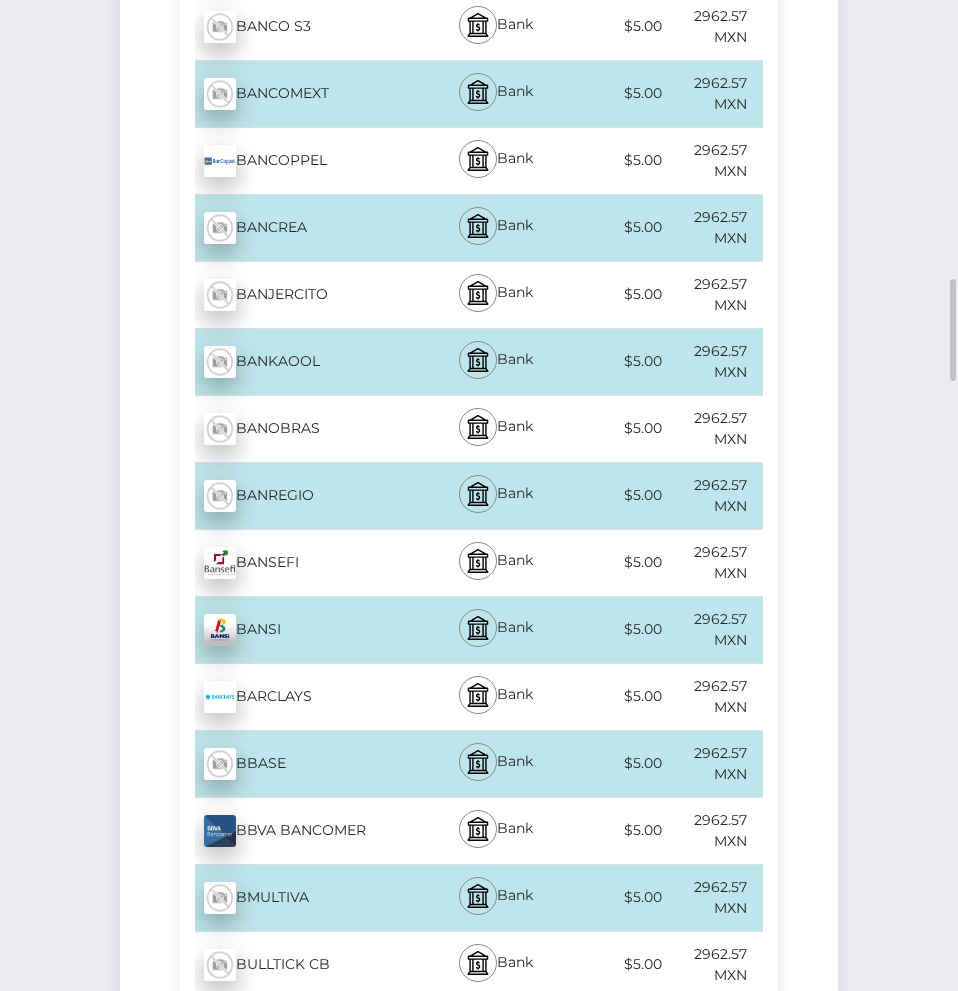 click on "BBVA BANCOMER  - MXN" at bounding box center [301, 831] 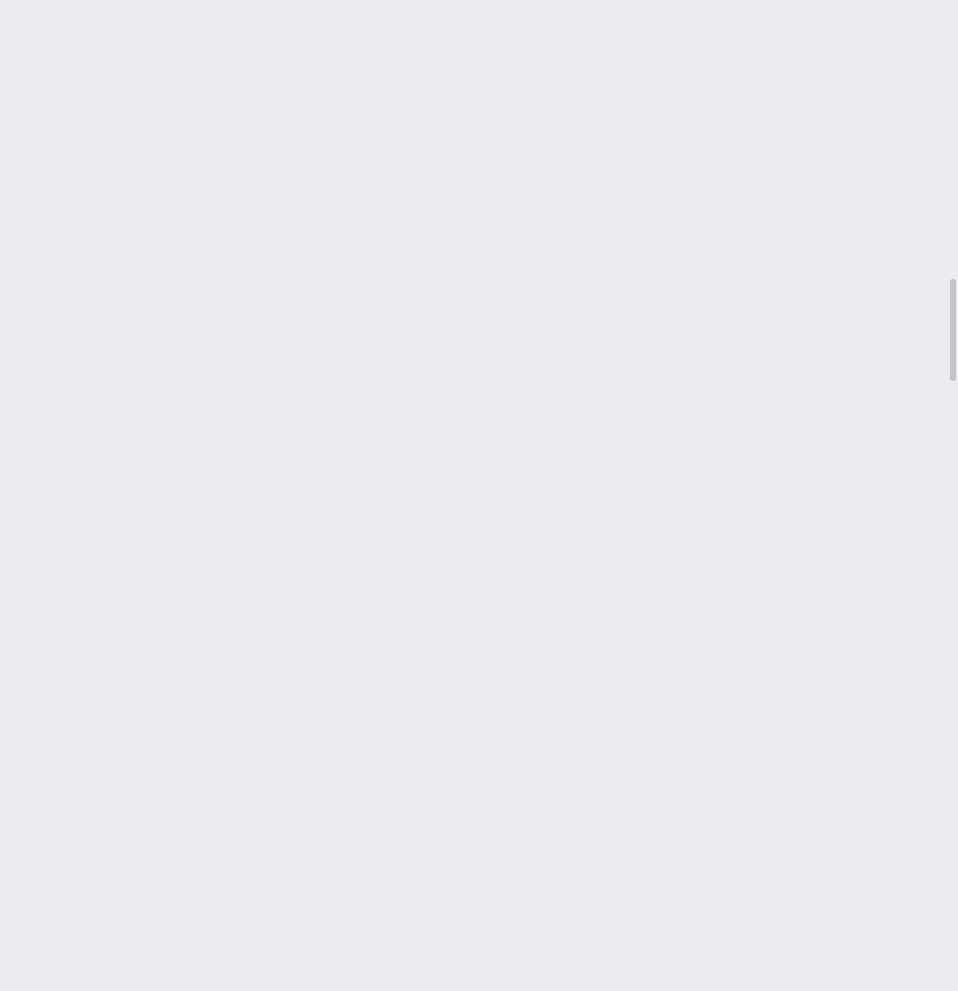 click on "Transferencia de efectivo
Español English 中文 (简体) Português (Brasil)
Cuenta" at bounding box center (479, 495) 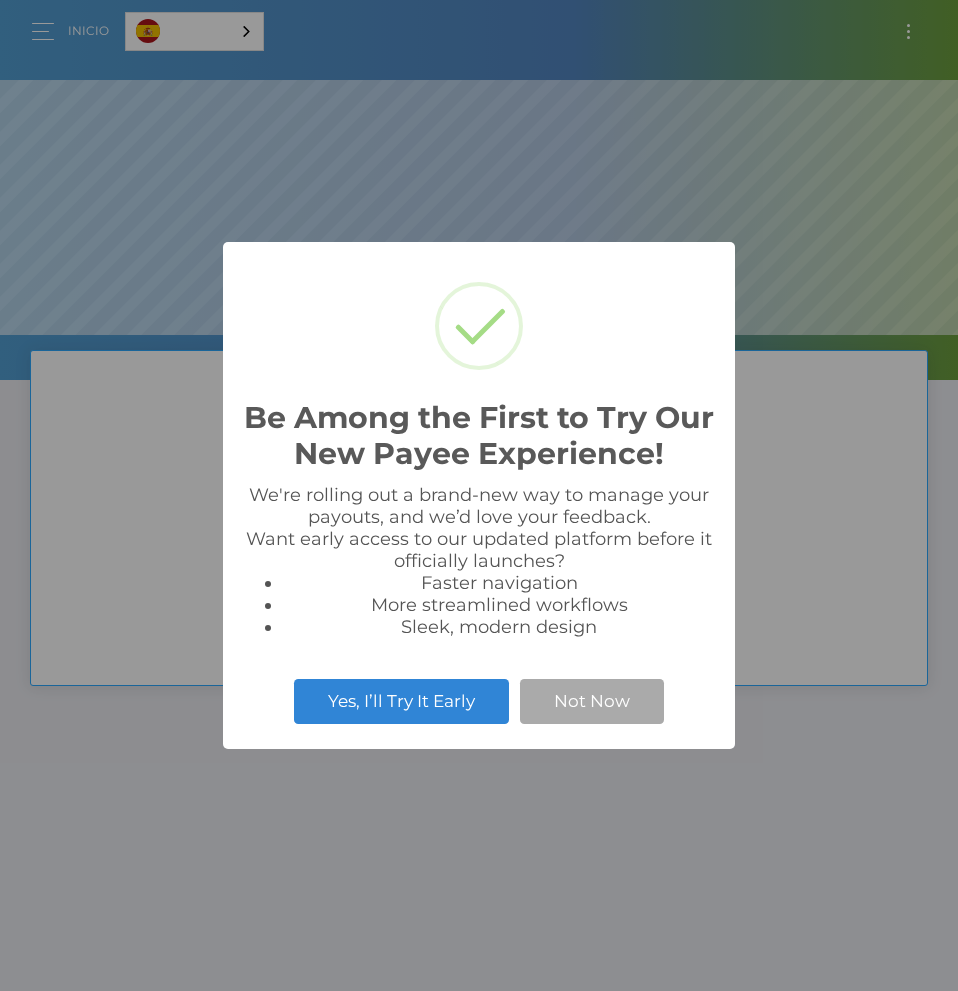scroll, scrollTop: 0, scrollLeft: 0, axis: both 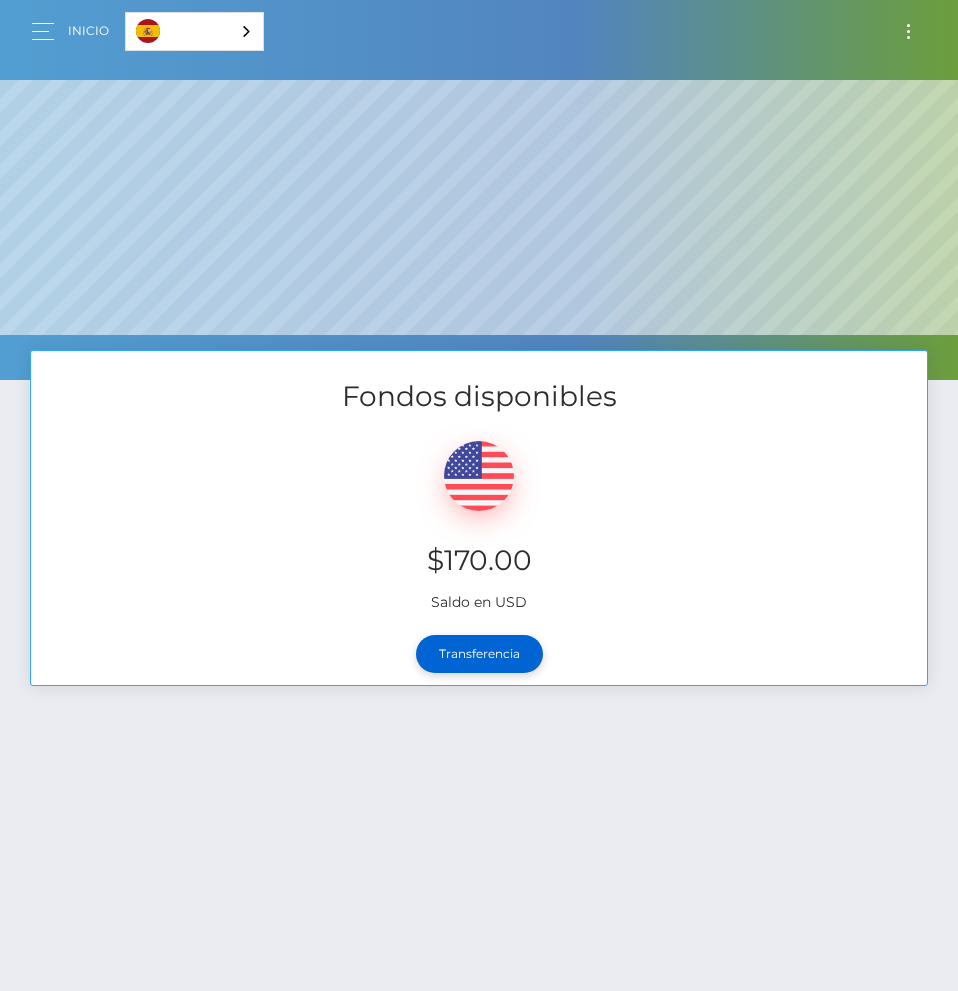 click on "Transferencia" at bounding box center (479, 654) 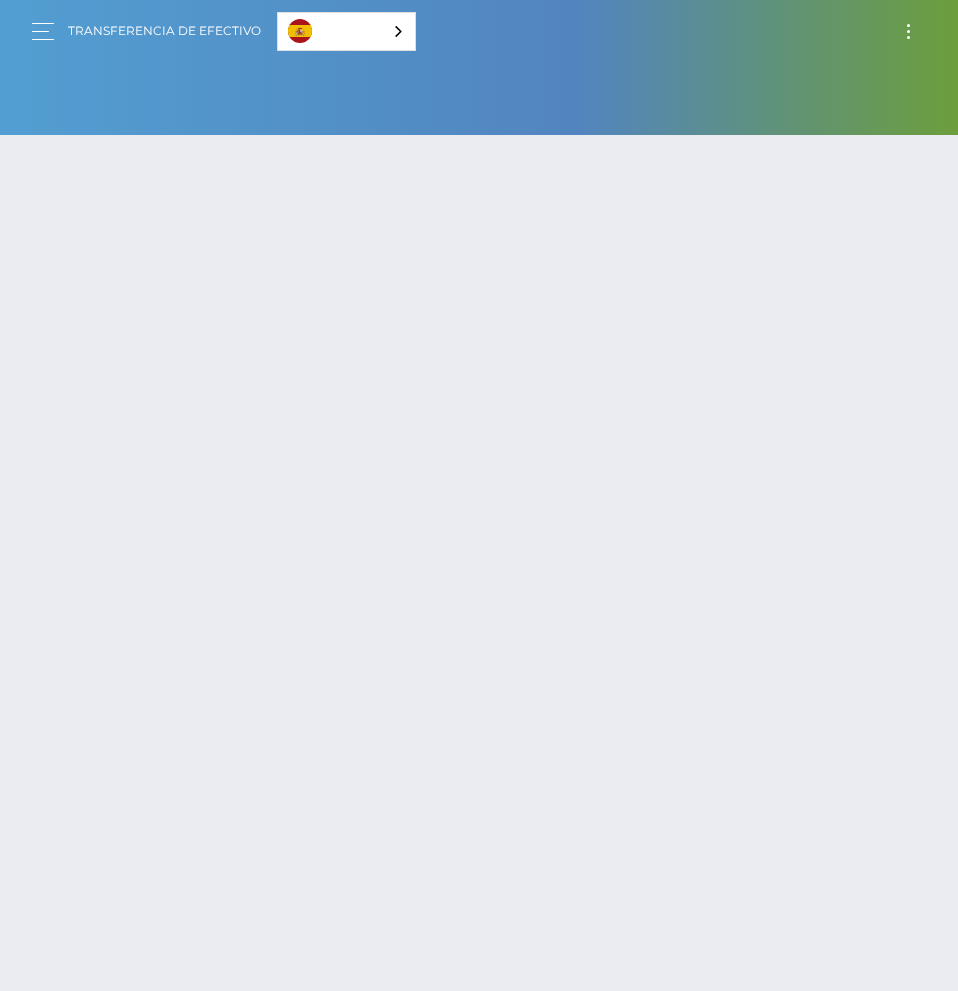 scroll, scrollTop: 0, scrollLeft: 0, axis: both 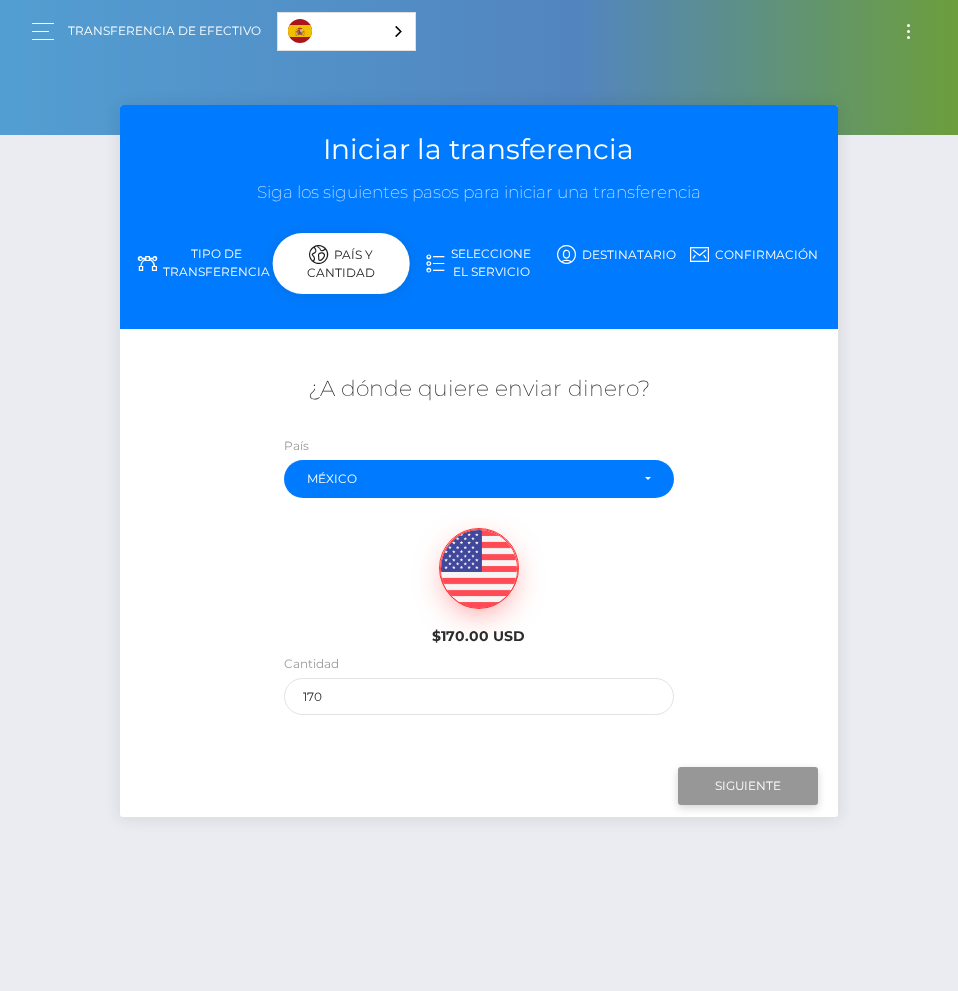 click on "Siguiente" at bounding box center (748, 786) 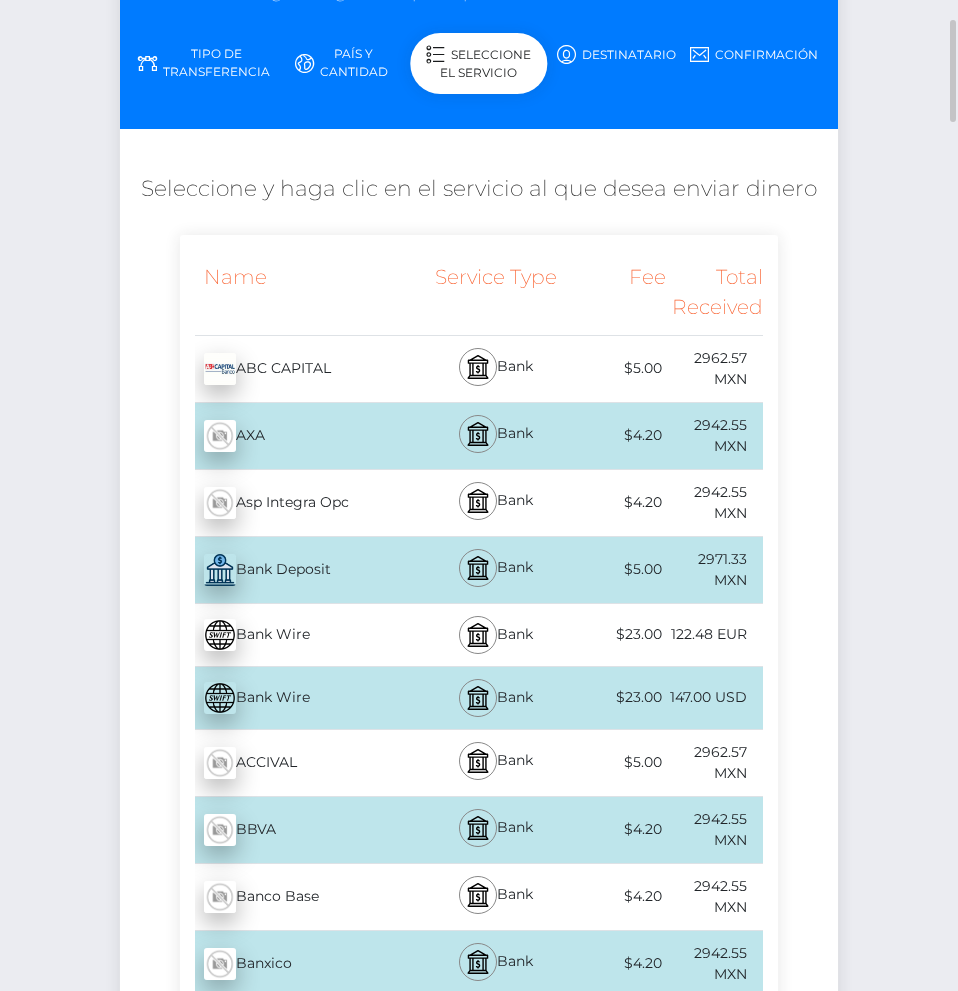 scroll, scrollTop: 400, scrollLeft: 0, axis: vertical 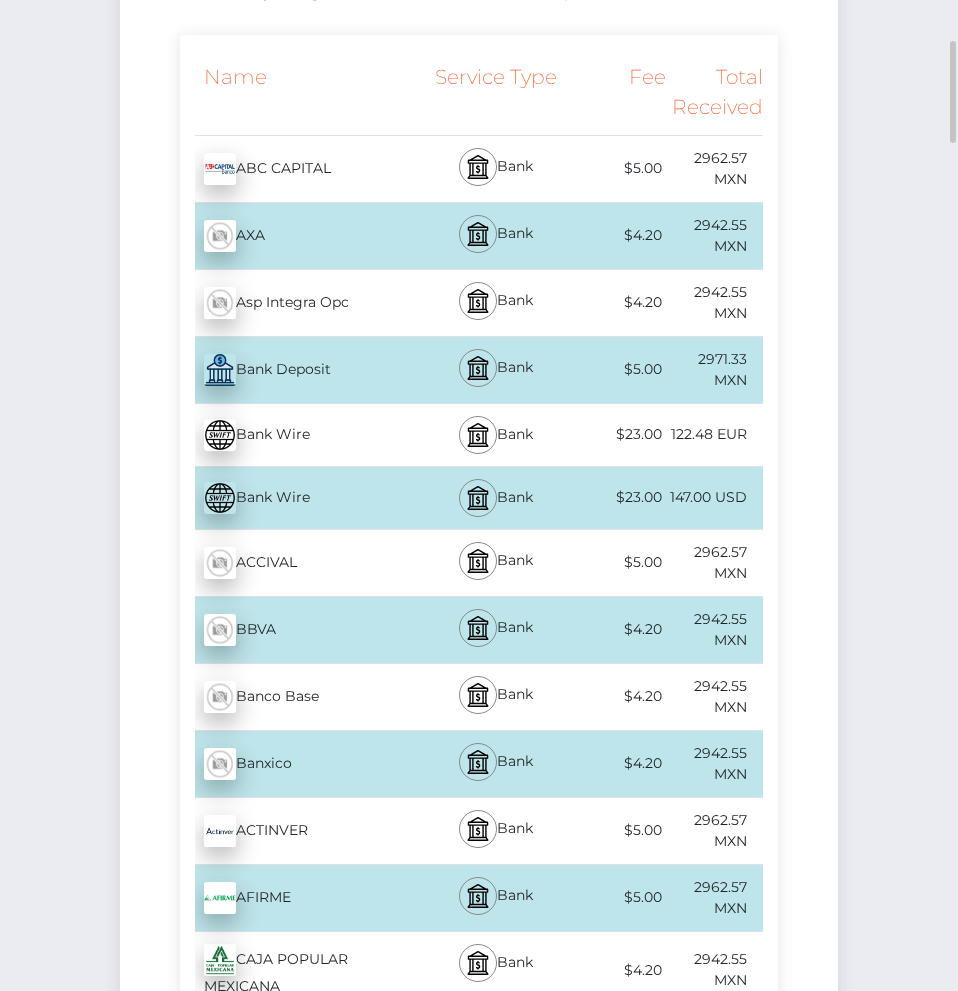 click on "BBVA  - MXN" at bounding box center [301, 630] 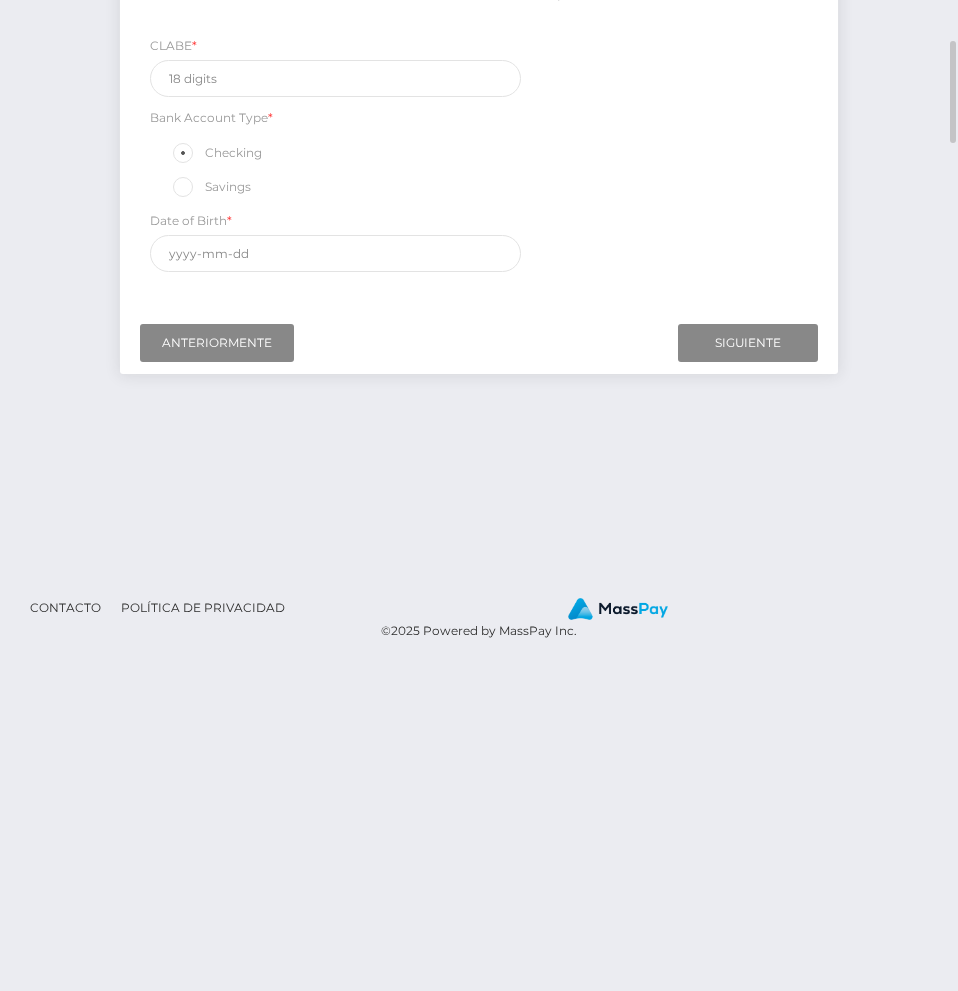 scroll, scrollTop: 300, scrollLeft: 0, axis: vertical 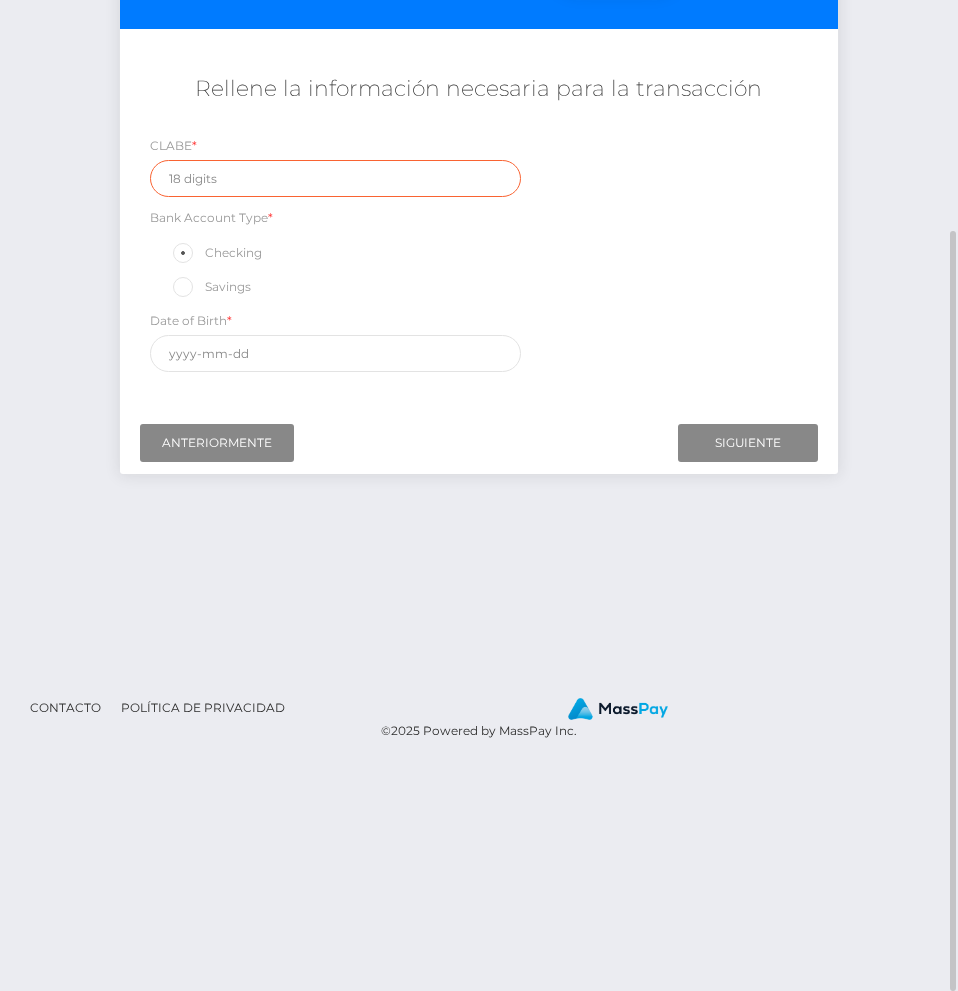 click at bounding box center [336, 178] 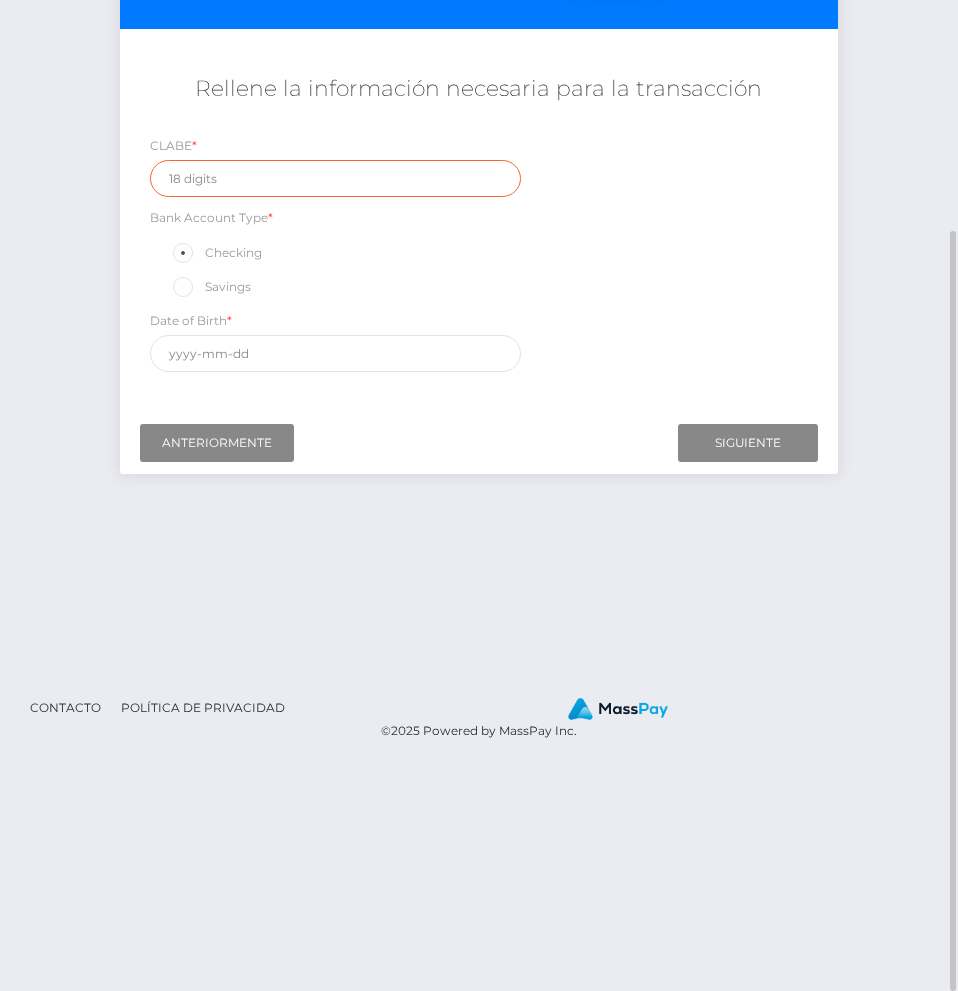 type on "[NUMBER]" 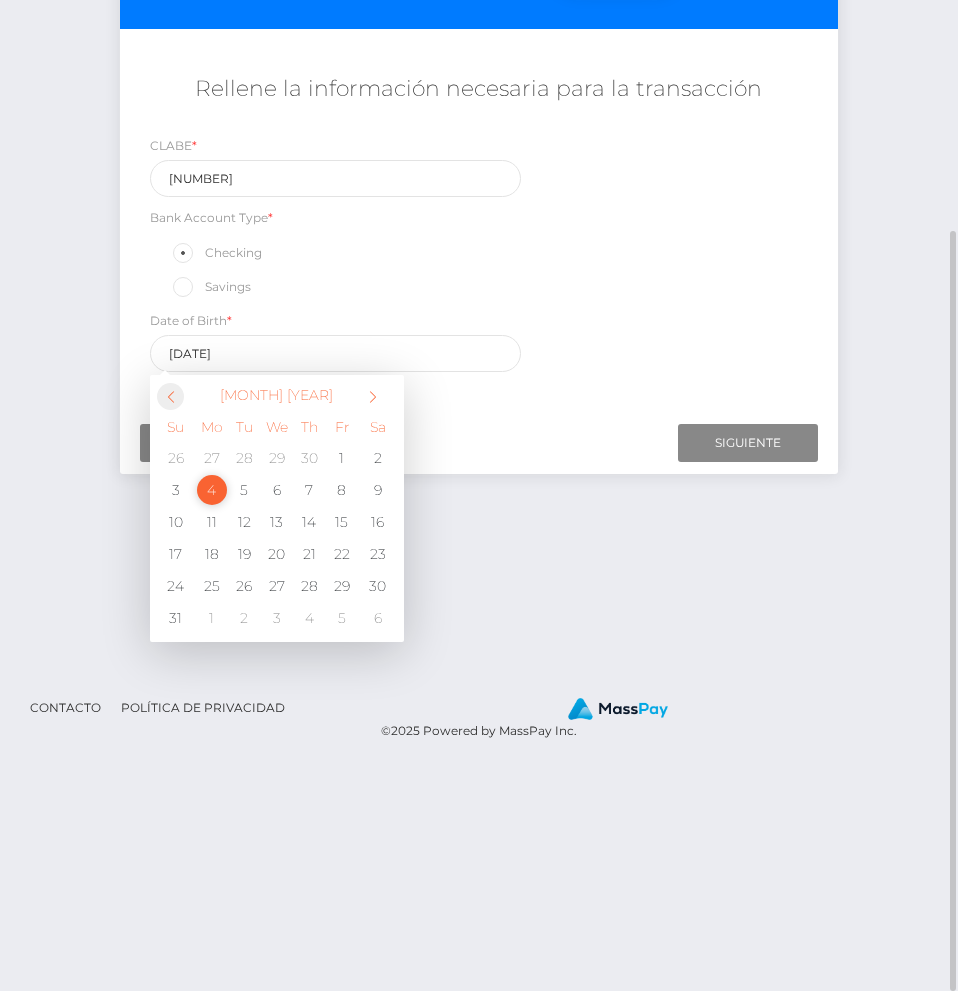 click at bounding box center [170, 396] 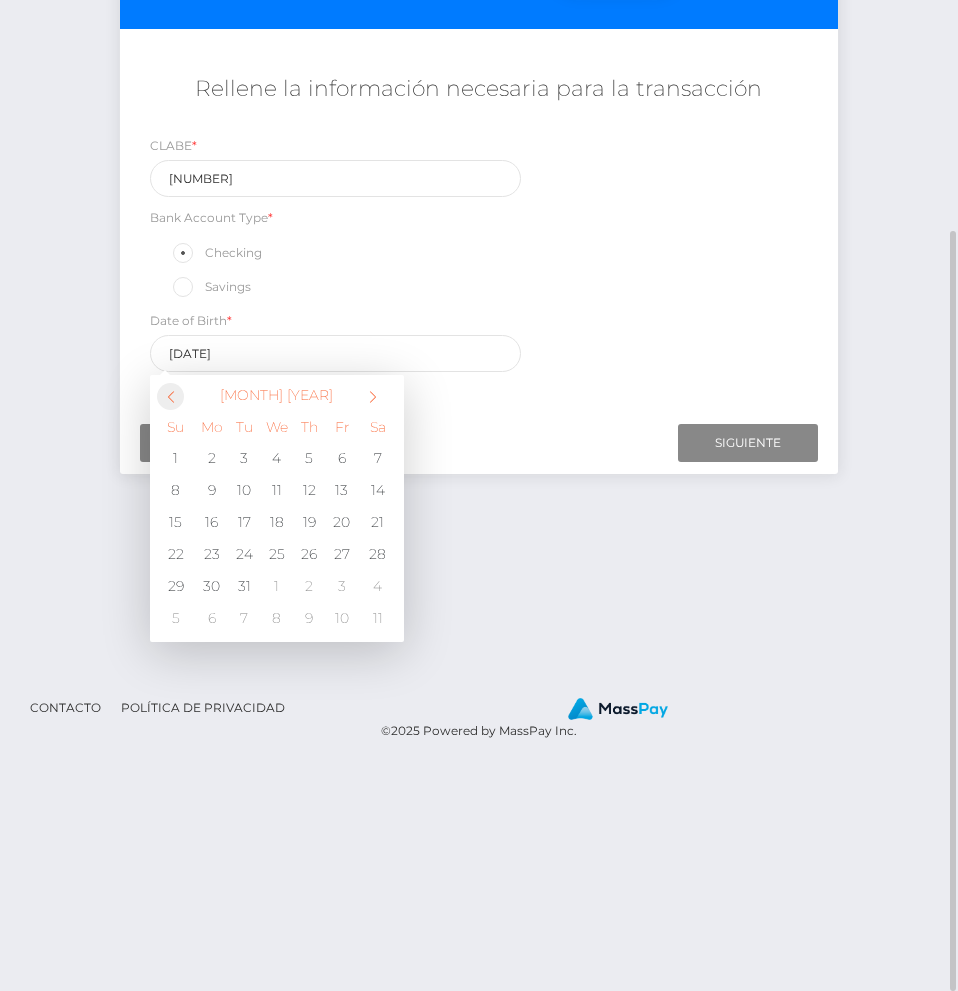 click at bounding box center [170, 396] 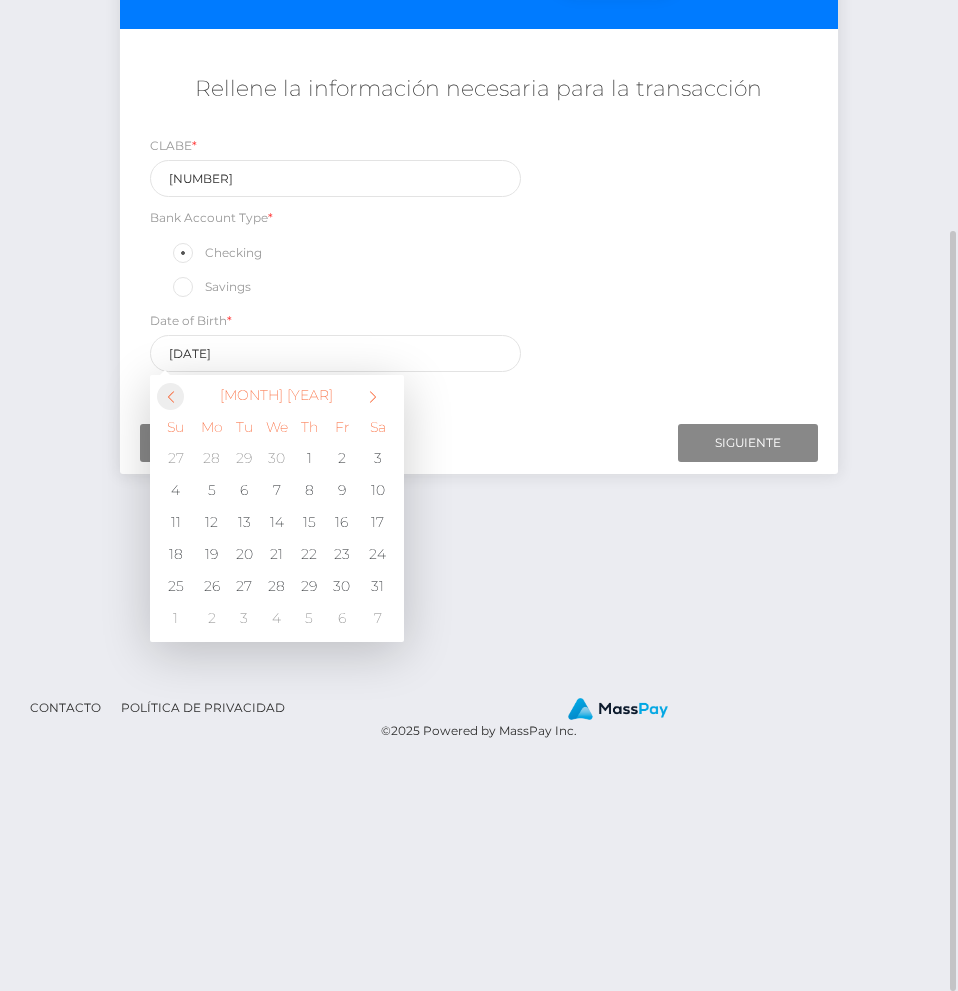 click at bounding box center [170, 396] 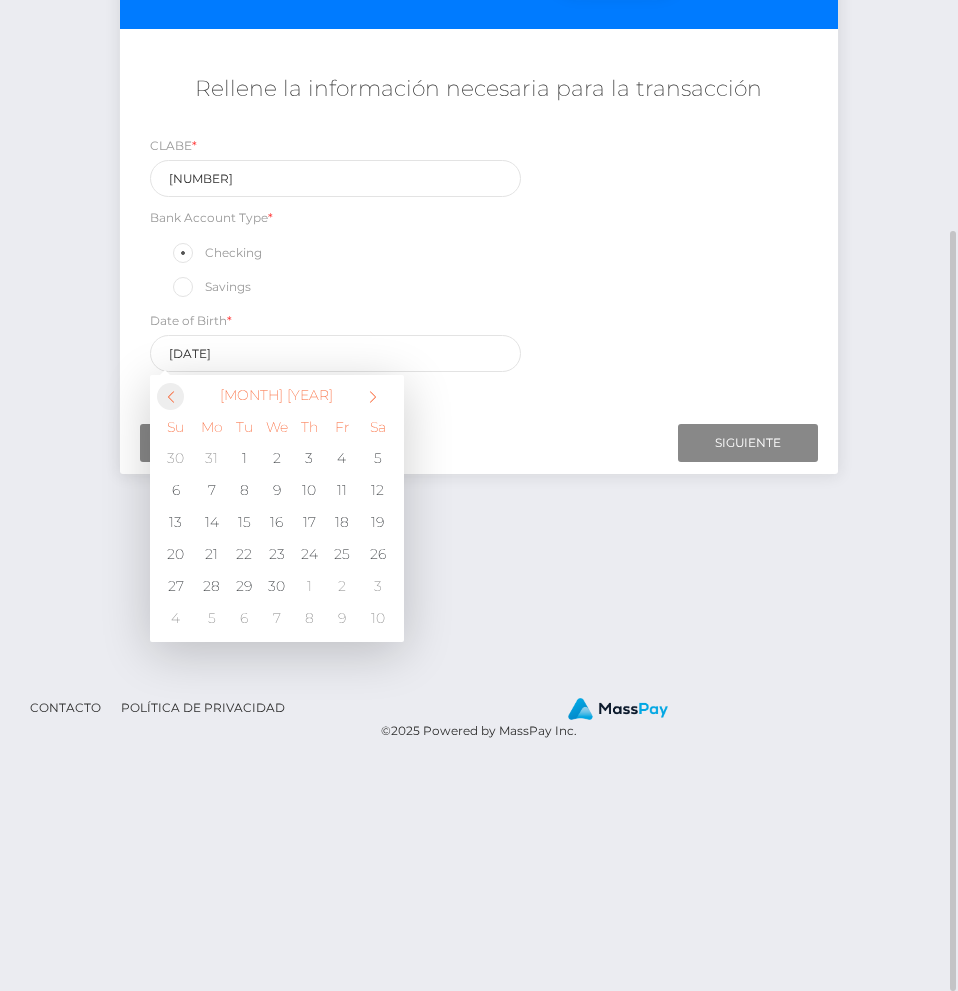 click at bounding box center [170, 396] 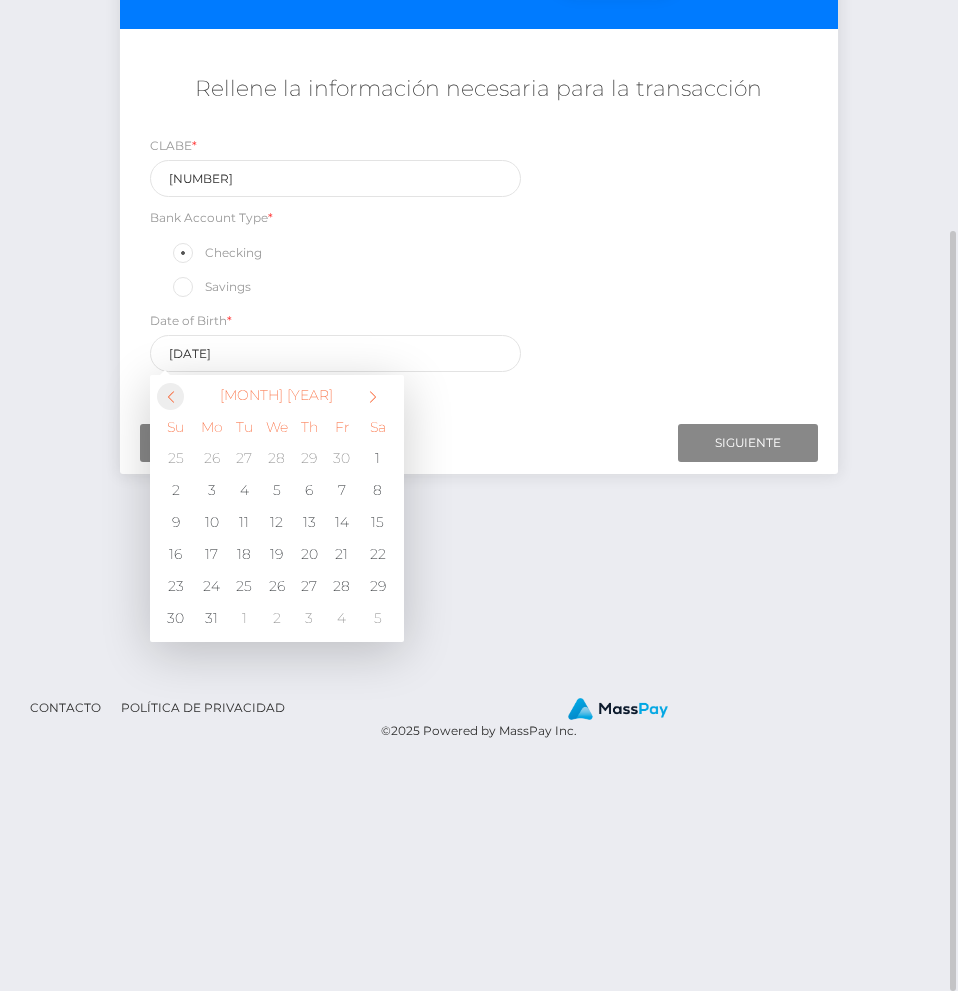 click at bounding box center (170, 396) 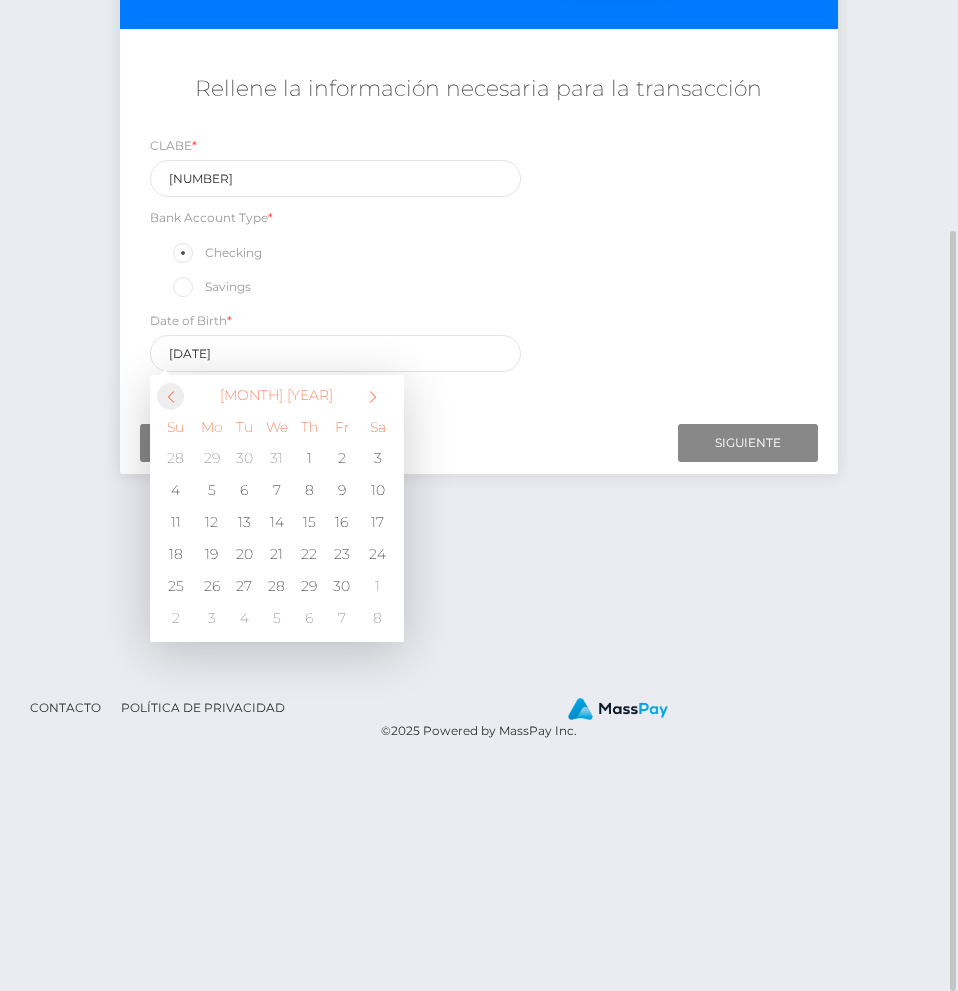 click at bounding box center (170, 396) 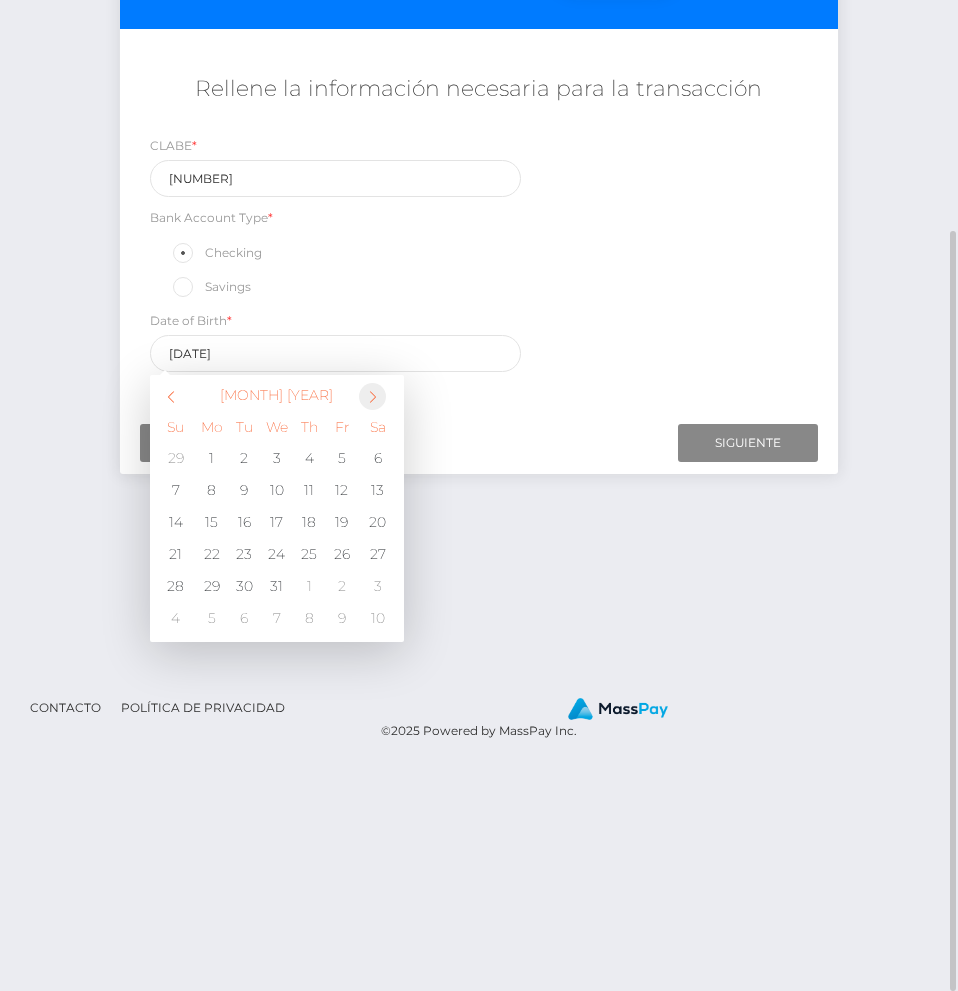 click at bounding box center [372, 396] 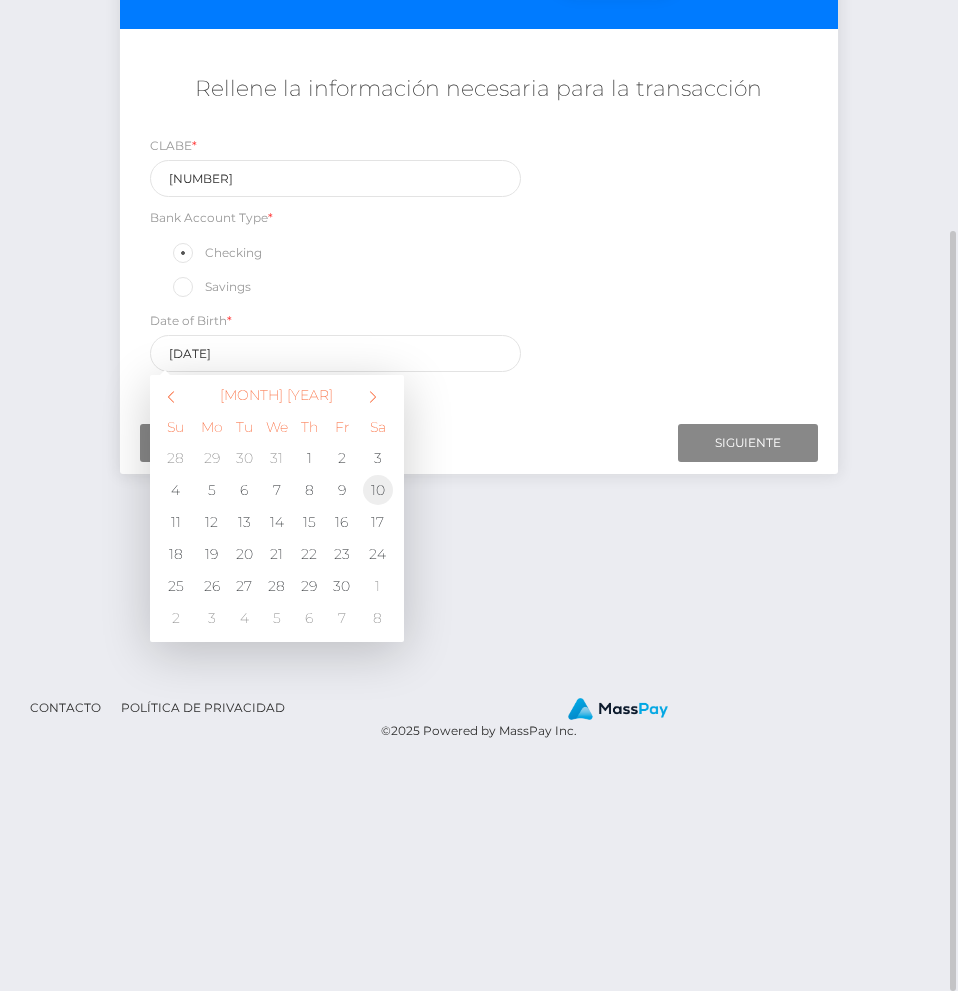 click on "10" at bounding box center [378, 490] 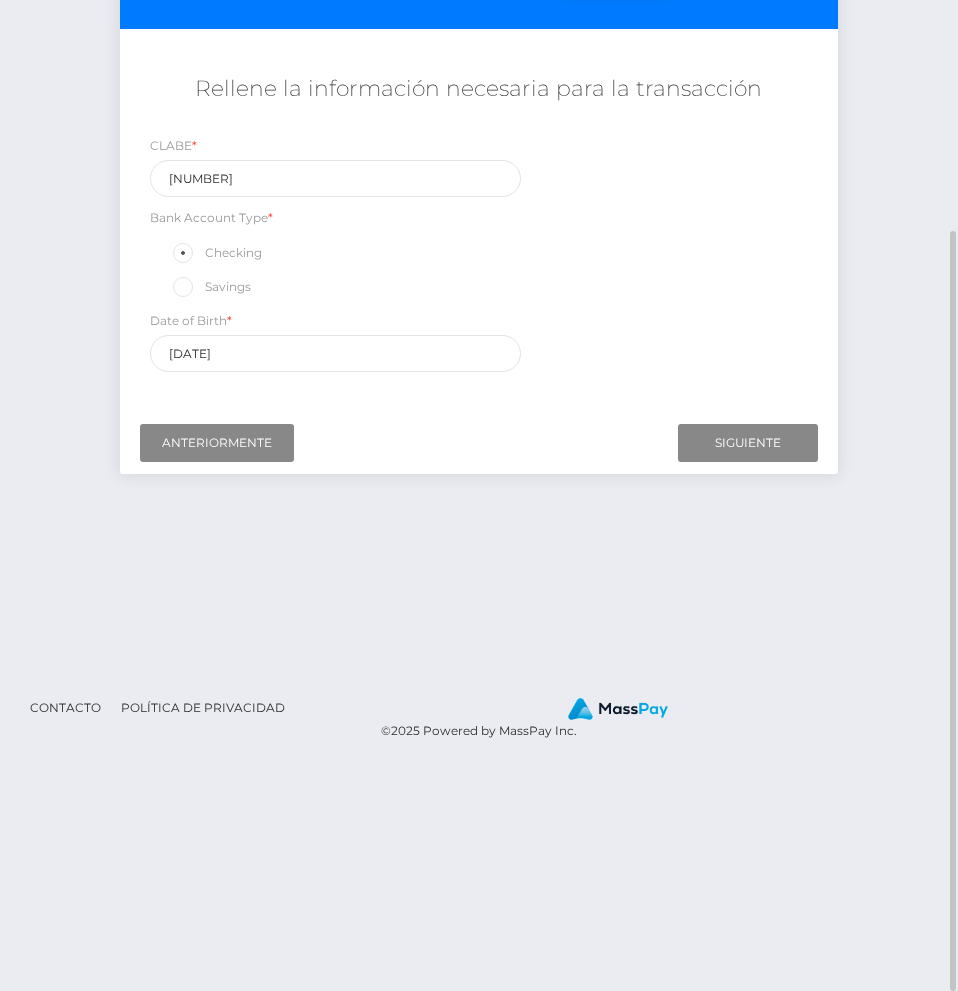 type on "1976-04-10" 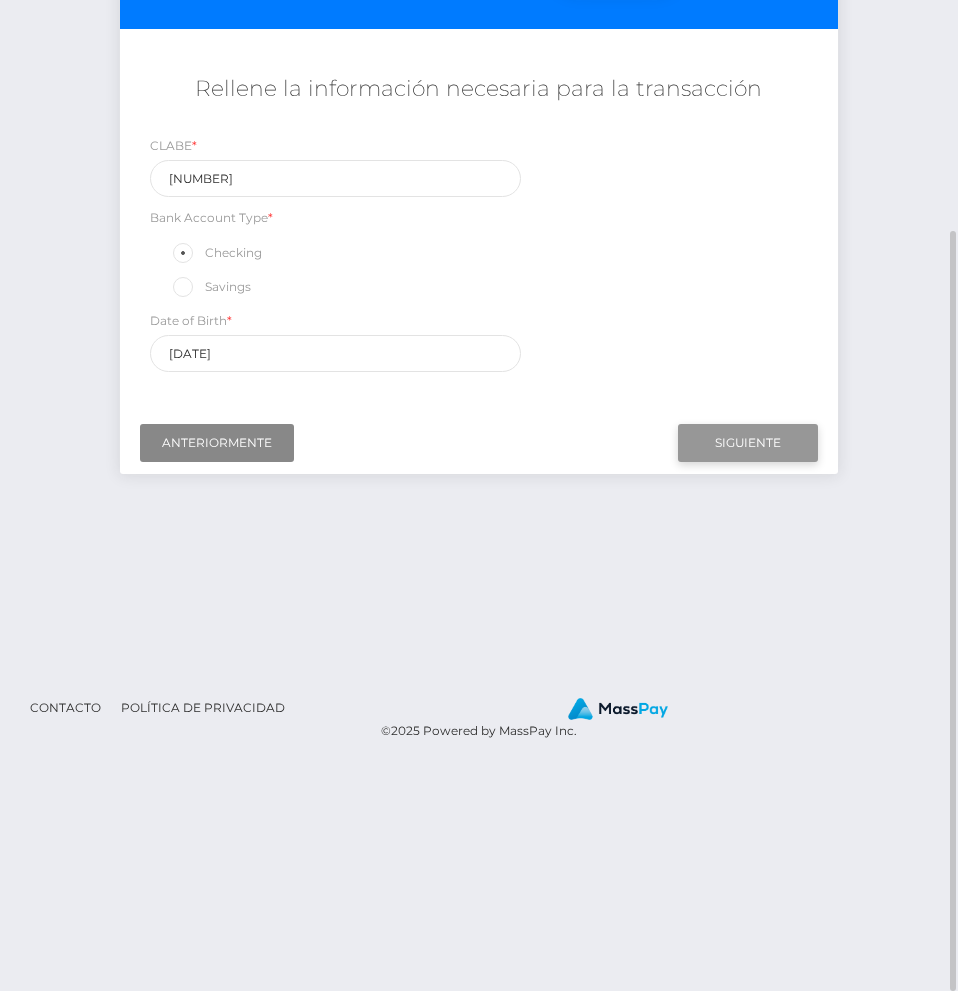 click on "Siguiente" at bounding box center [748, 443] 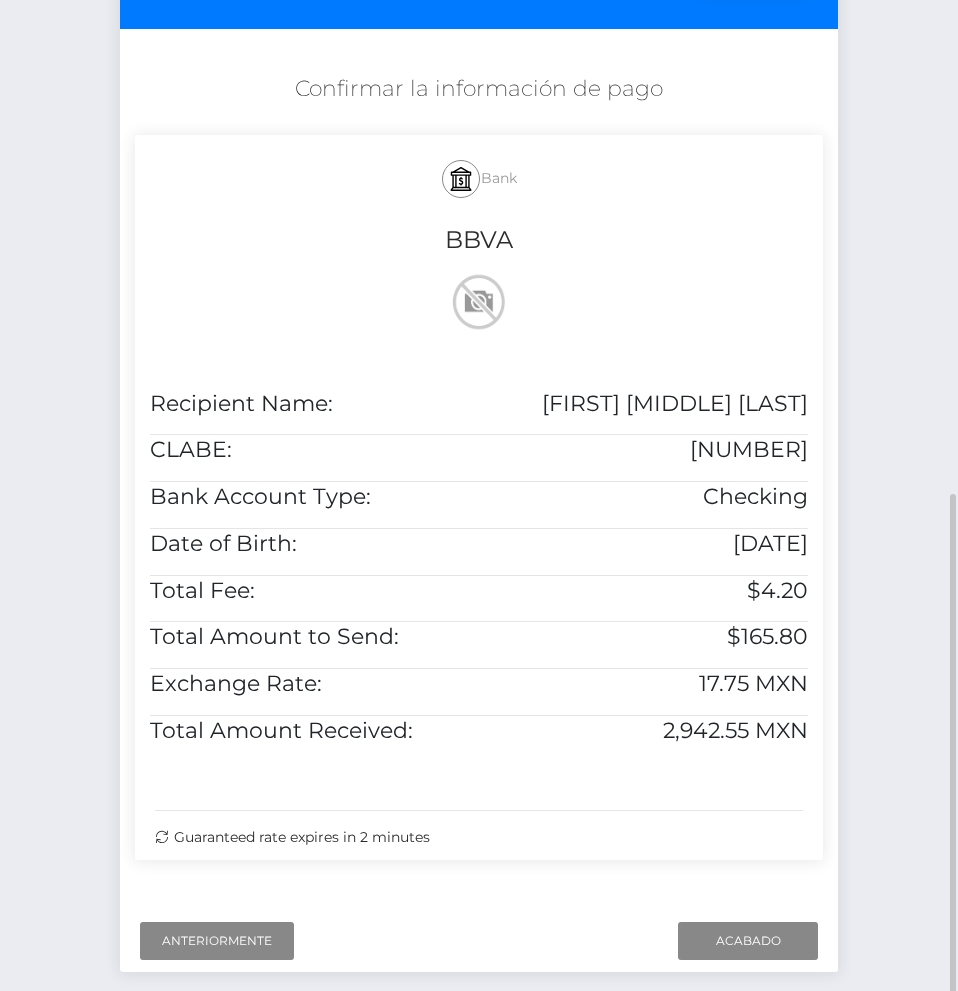 scroll, scrollTop: 473, scrollLeft: 0, axis: vertical 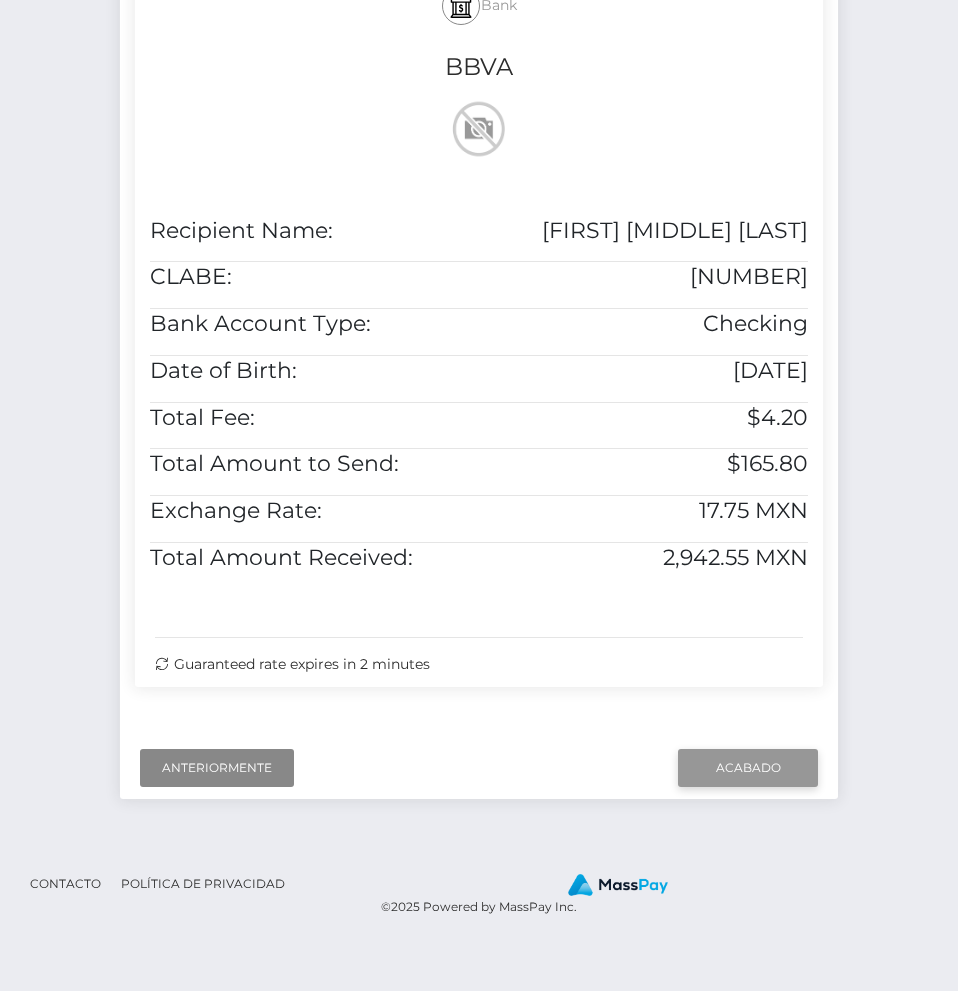 click on "Acabado" at bounding box center (748, 768) 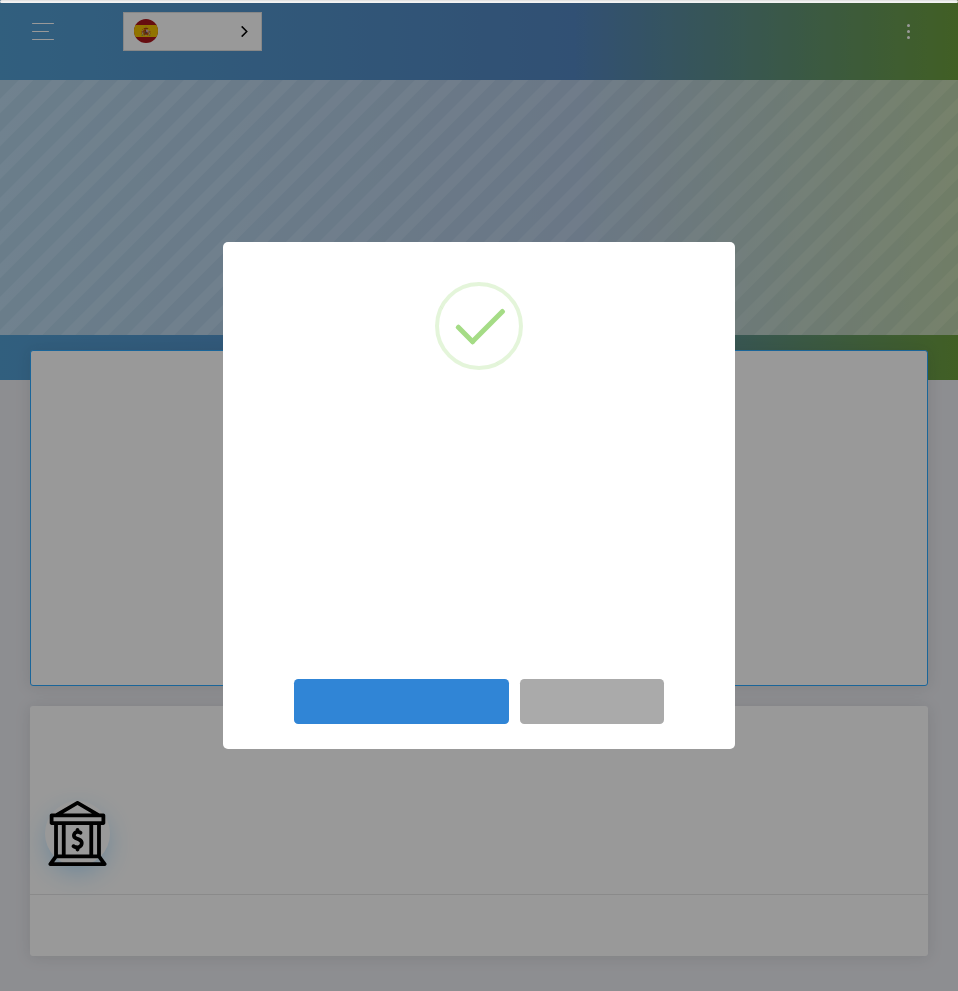 scroll, scrollTop: 0, scrollLeft: 0, axis: both 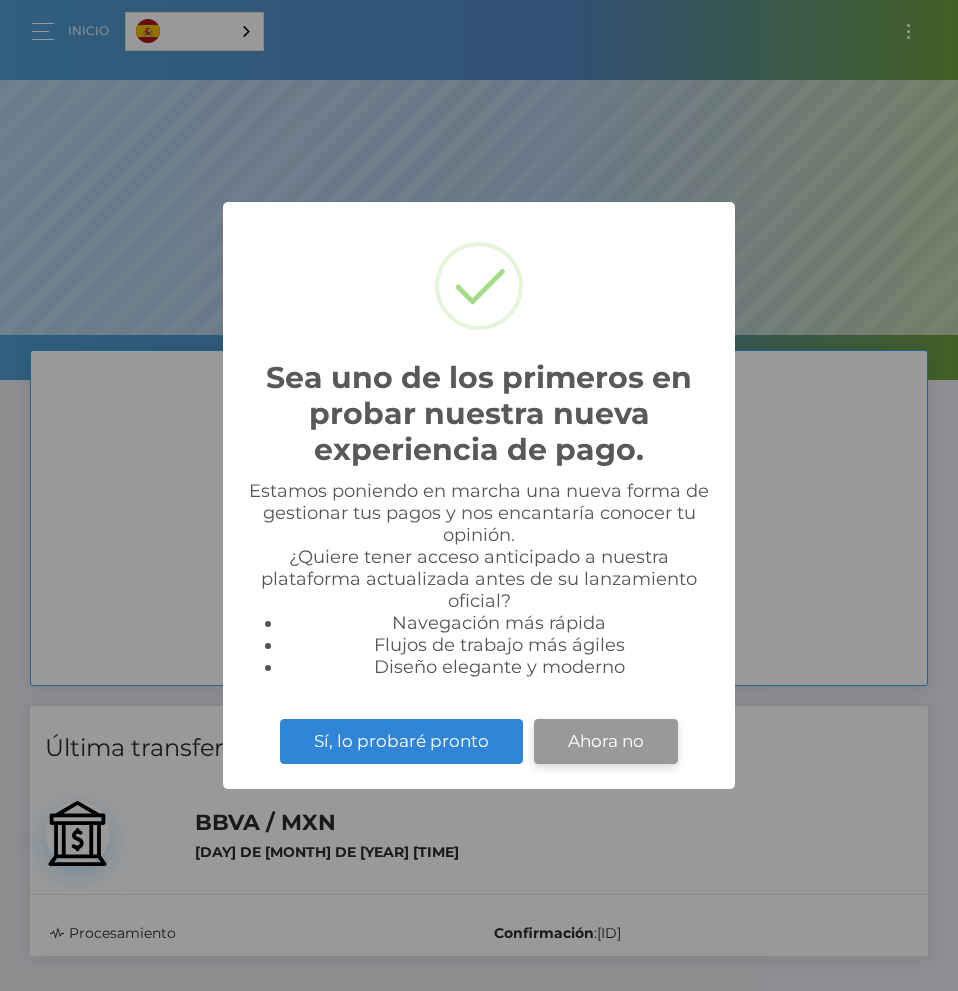 click on "Ahora no" at bounding box center [606, 741] 